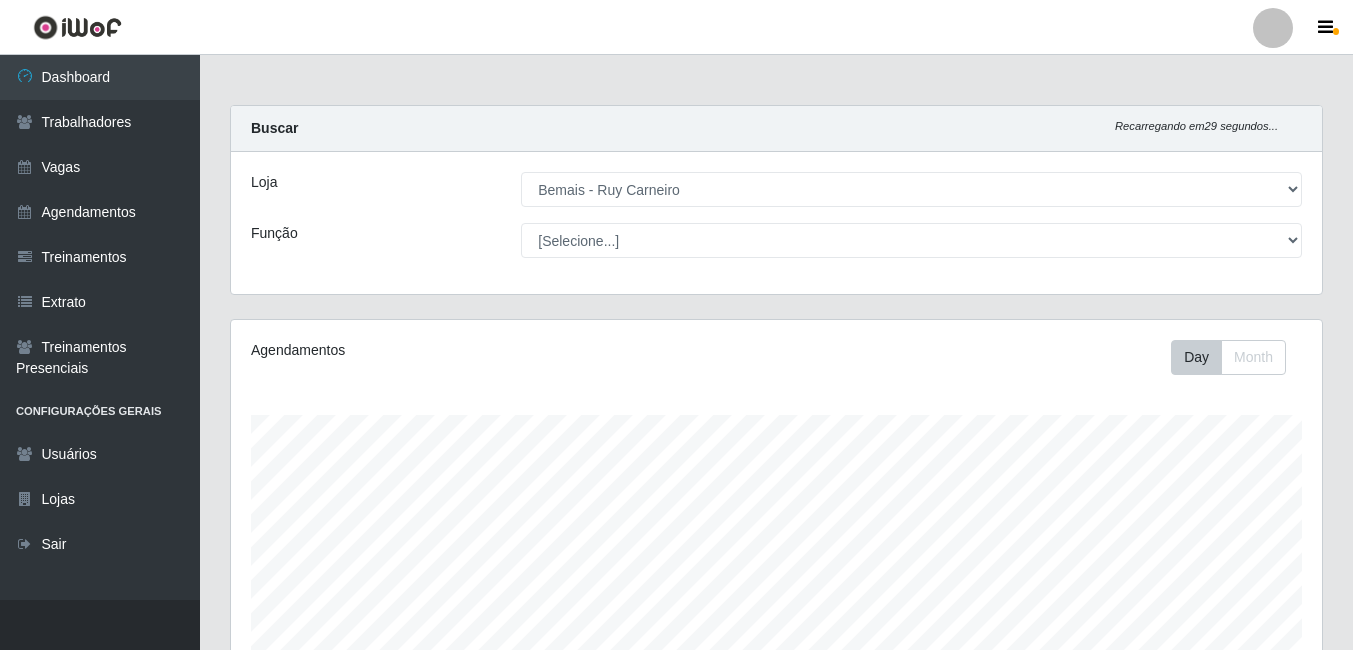 select on "230" 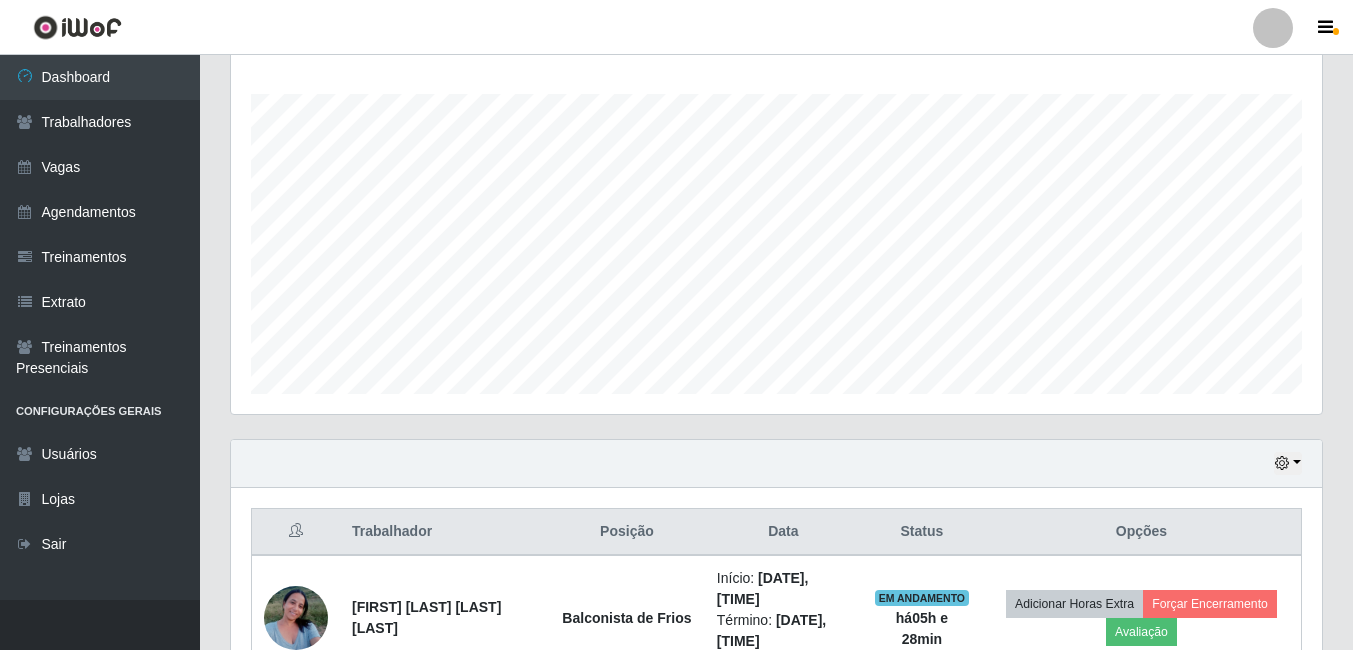 scroll, scrollTop: 999585, scrollLeft: 998909, axis: both 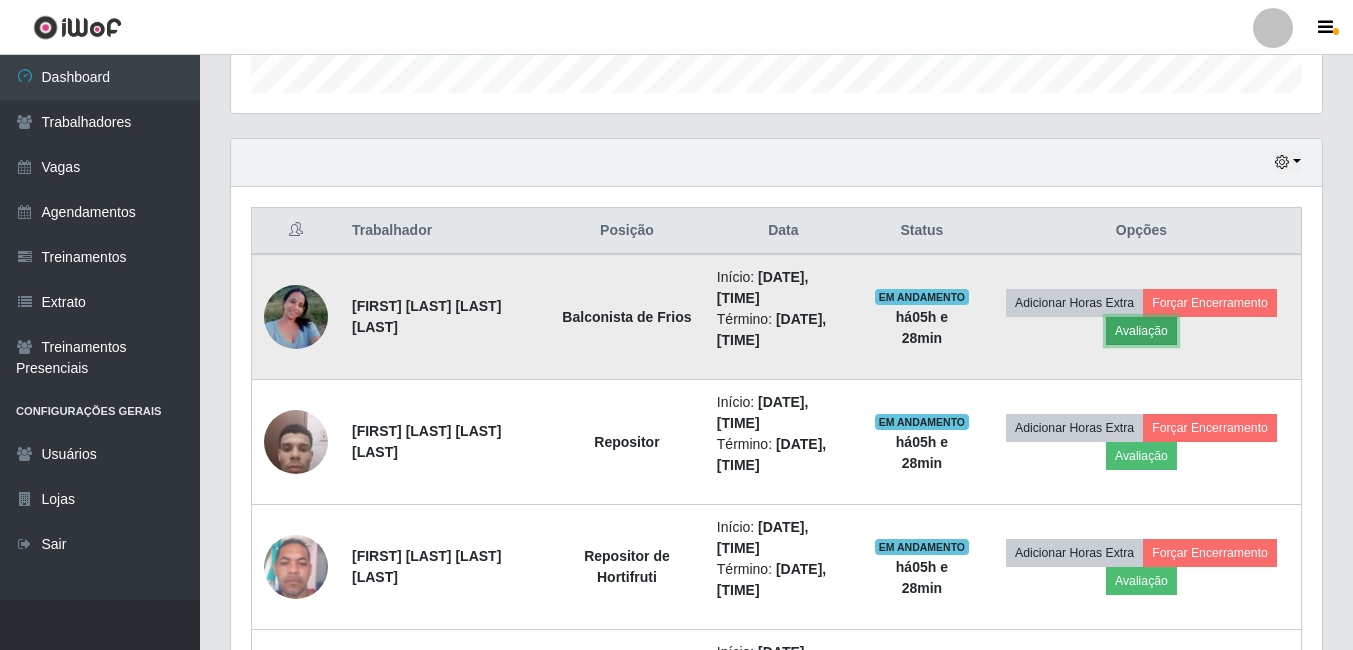 click on "Avaliação" at bounding box center (1141, 331) 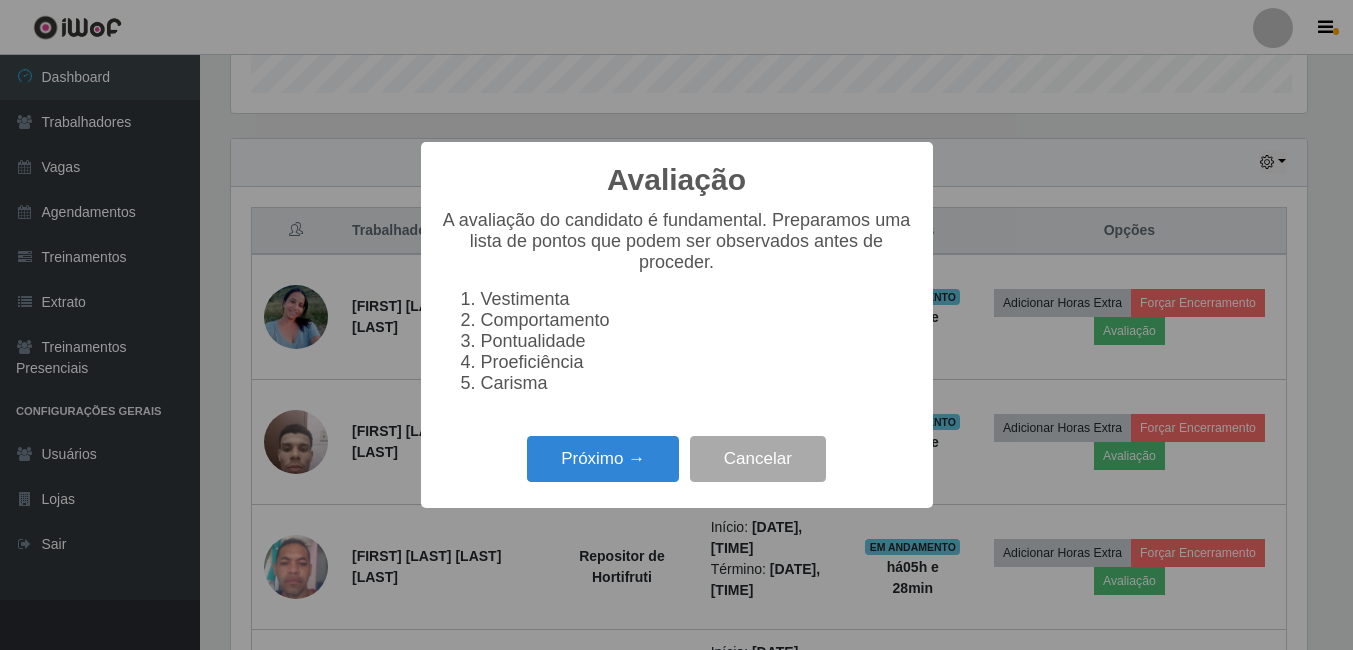 scroll, scrollTop: 999585, scrollLeft: 998919, axis: both 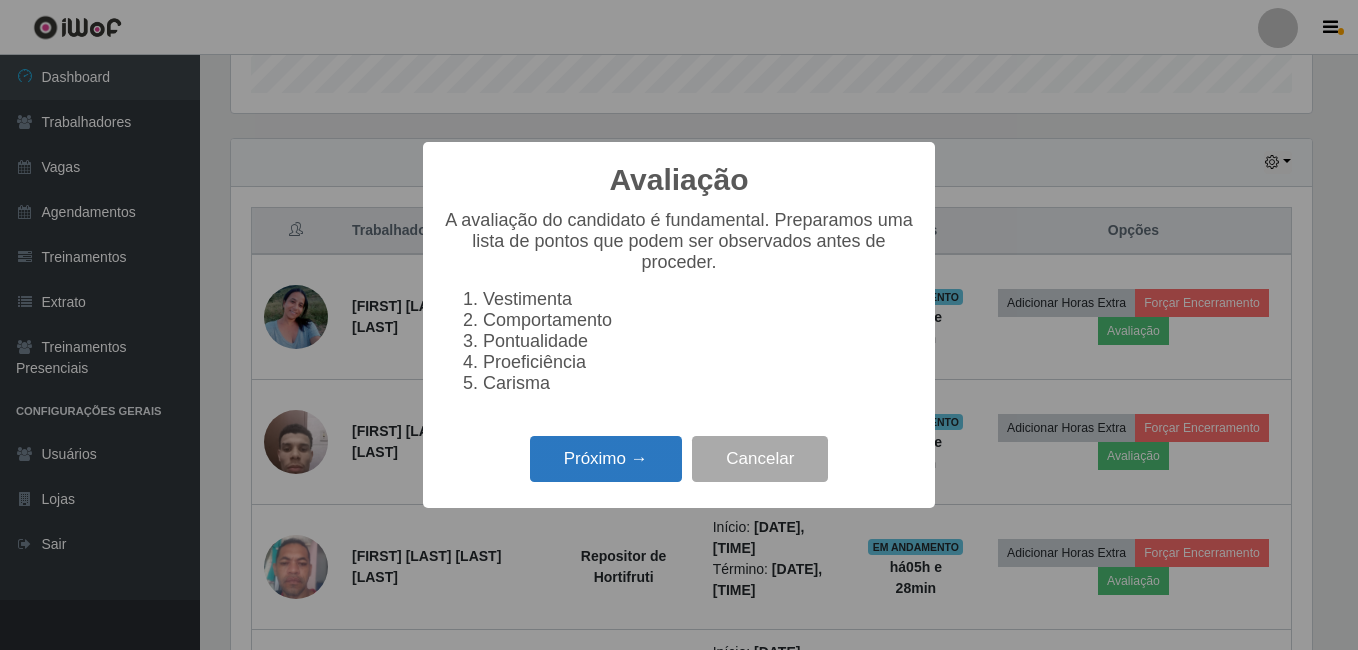 click on "Próximo →" at bounding box center (606, 459) 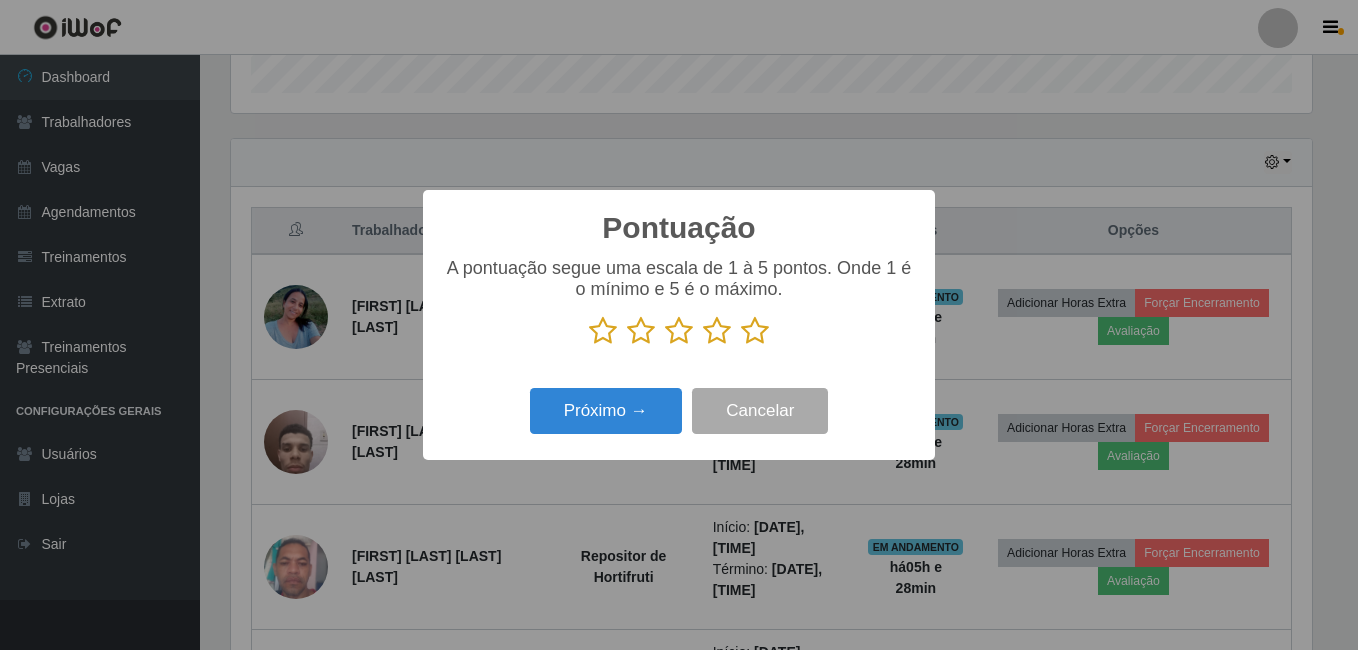 click at bounding box center [755, 331] 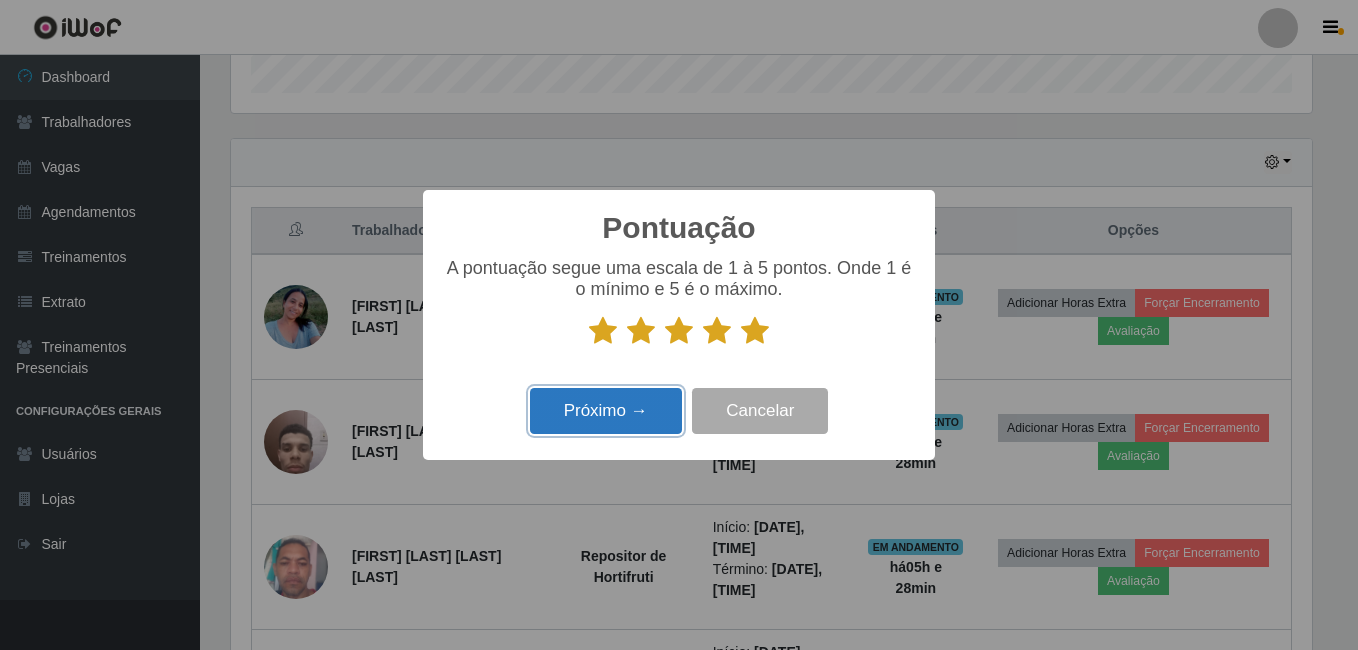 click on "Próximo →" at bounding box center [606, 411] 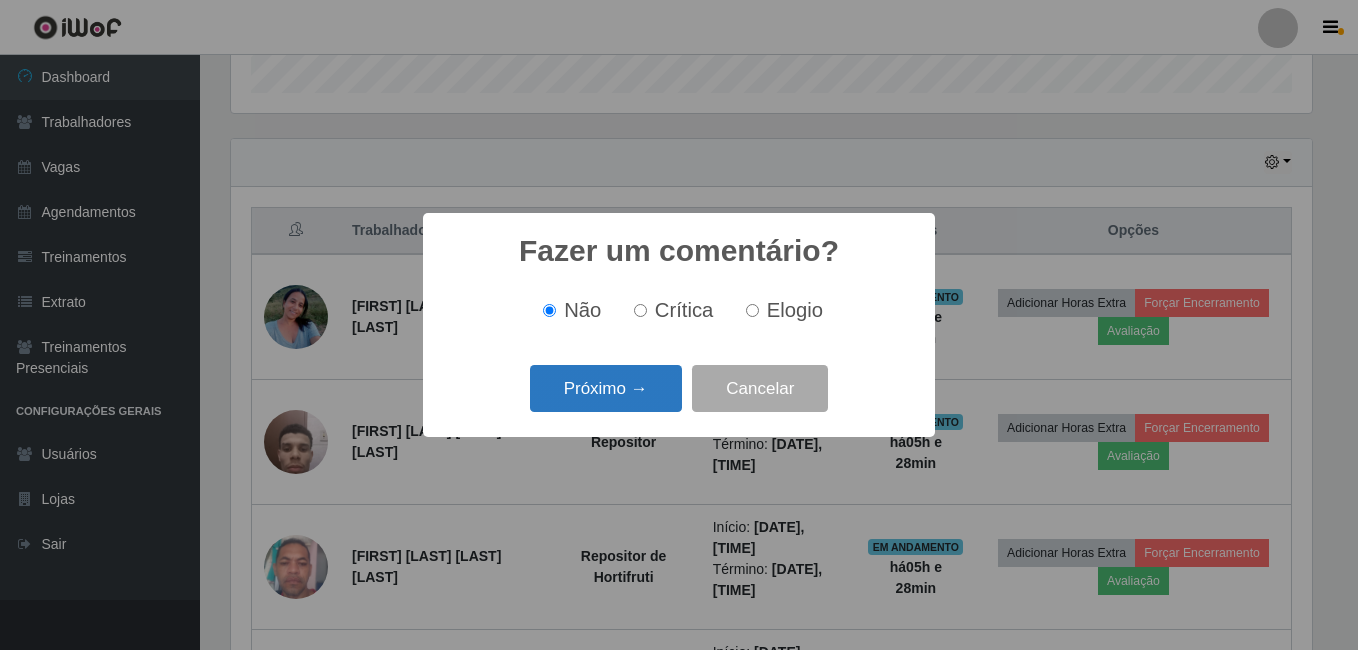 click on "Próximo →" at bounding box center [606, 388] 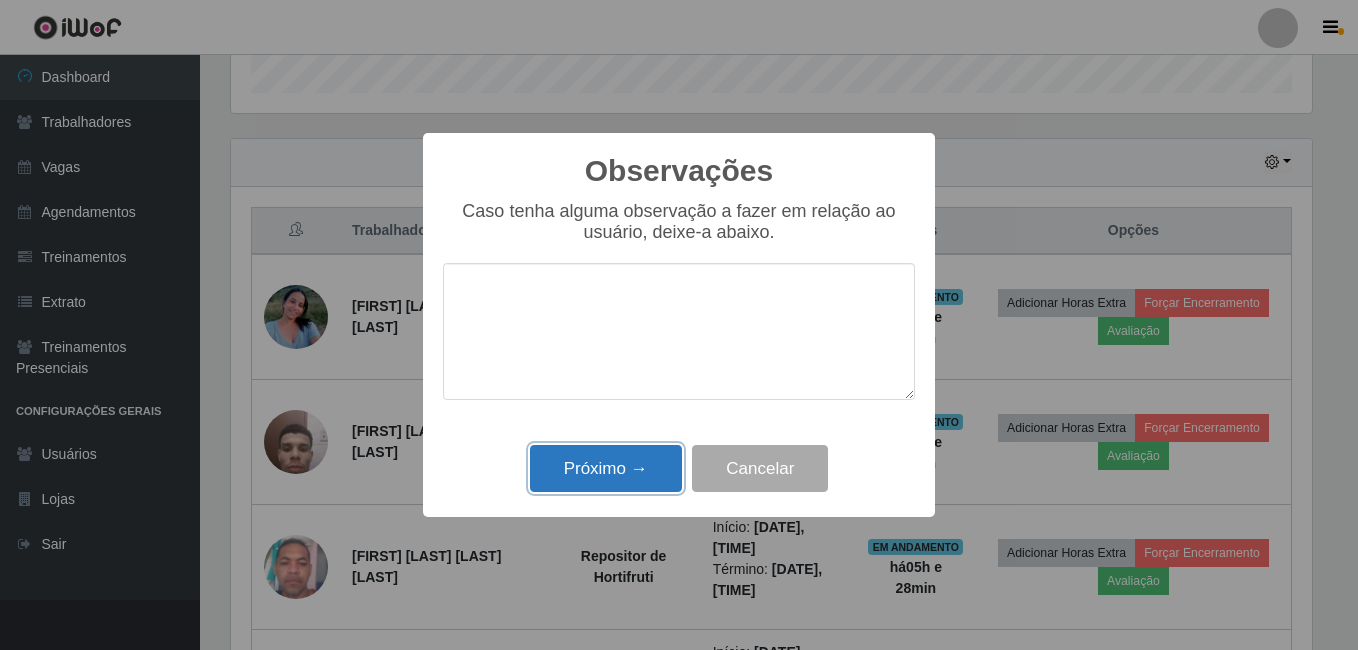 click on "Próximo →" at bounding box center (606, 468) 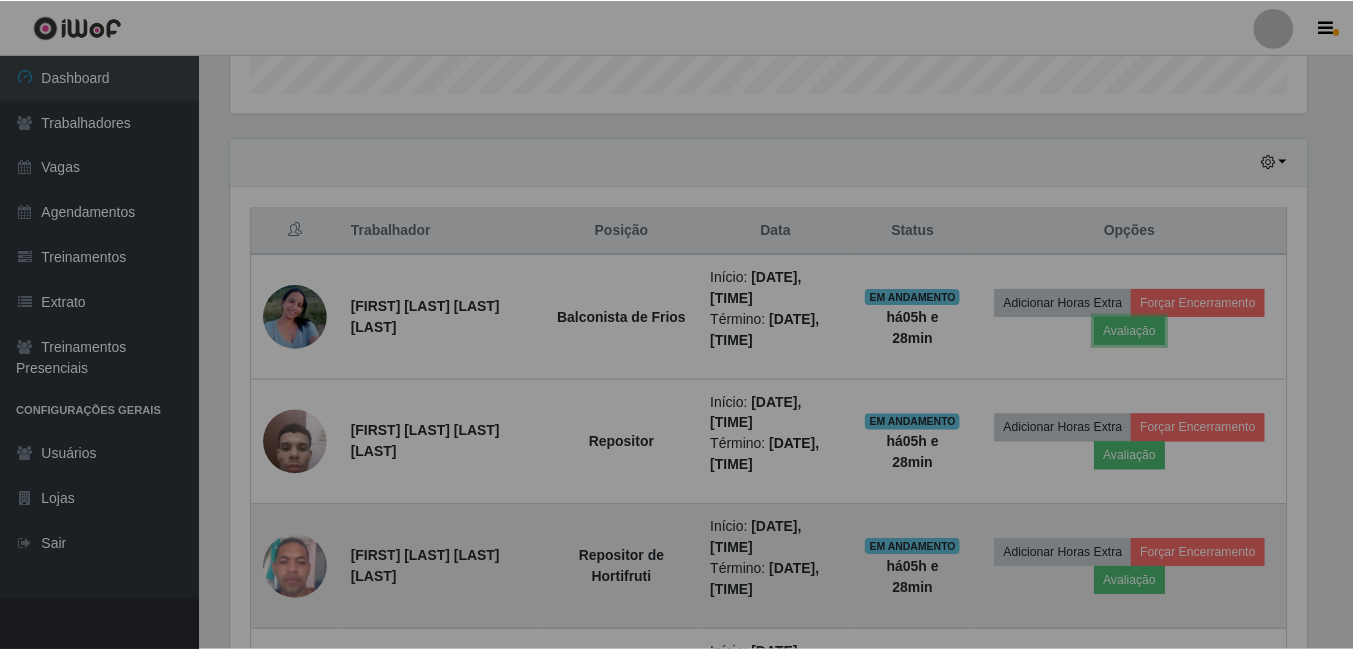 scroll, scrollTop: 999585, scrollLeft: 998909, axis: both 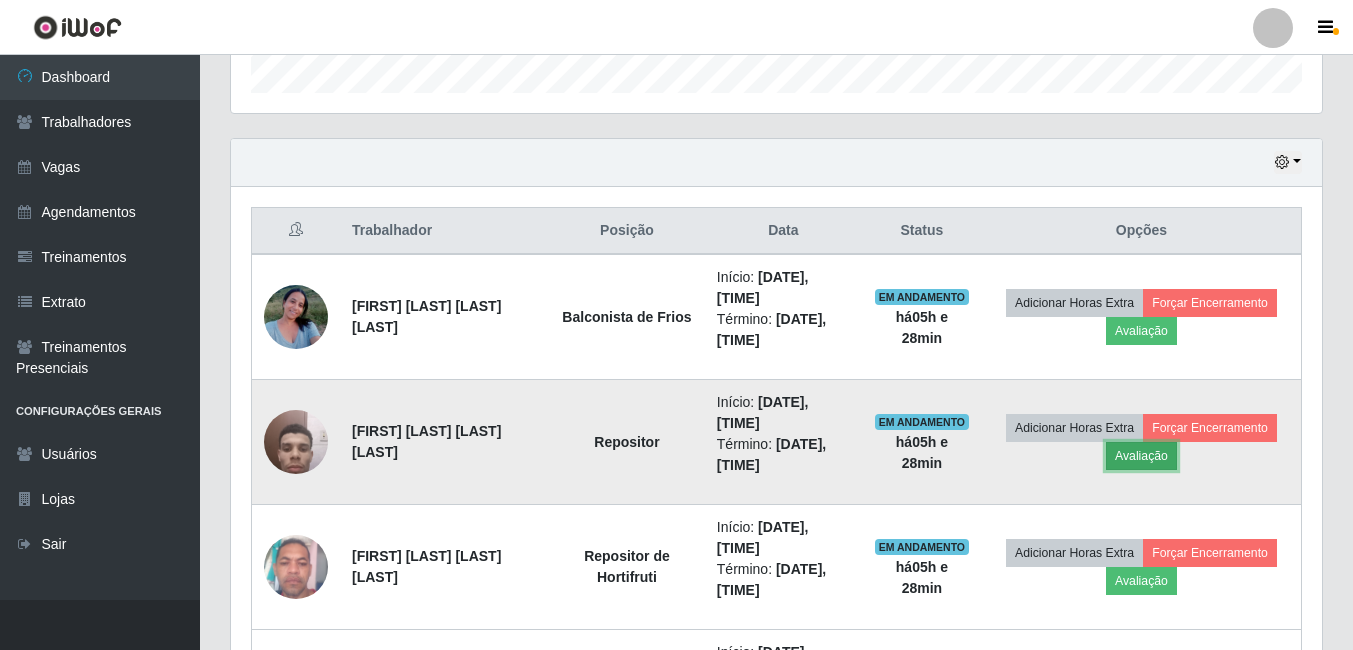 click on "Avaliação" at bounding box center (1141, 456) 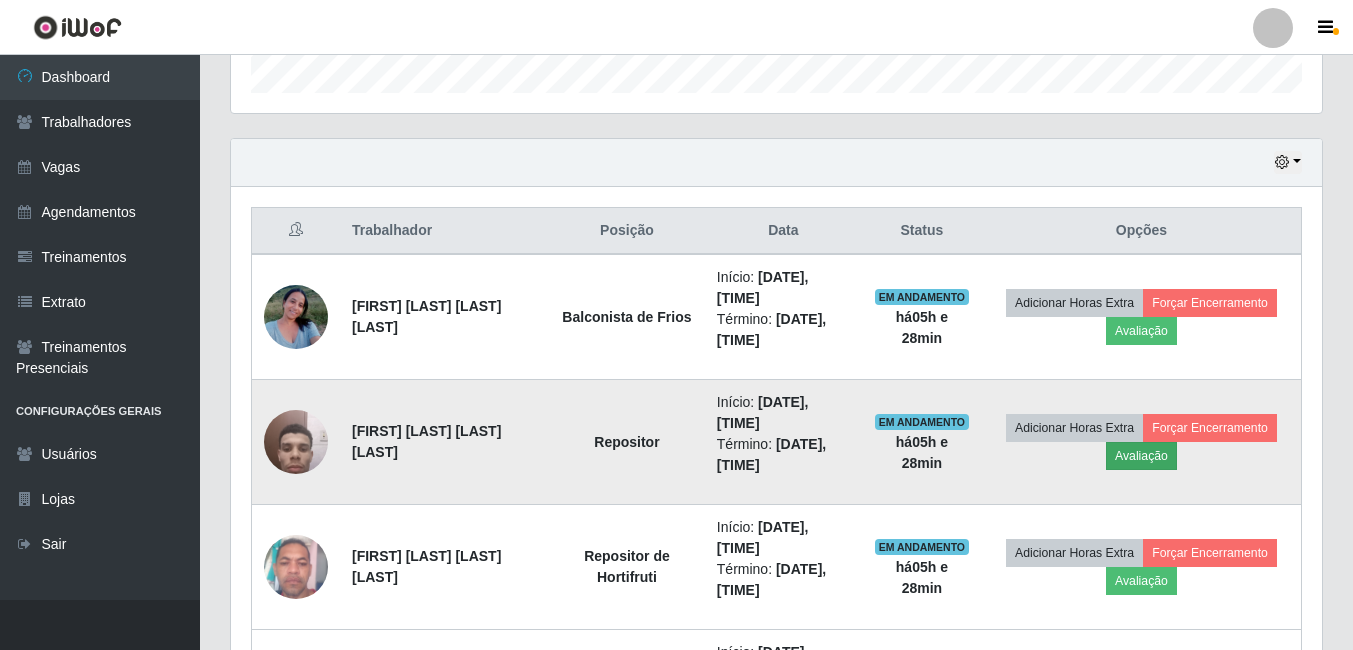 scroll, scrollTop: 999585, scrollLeft: 998919, axis: both 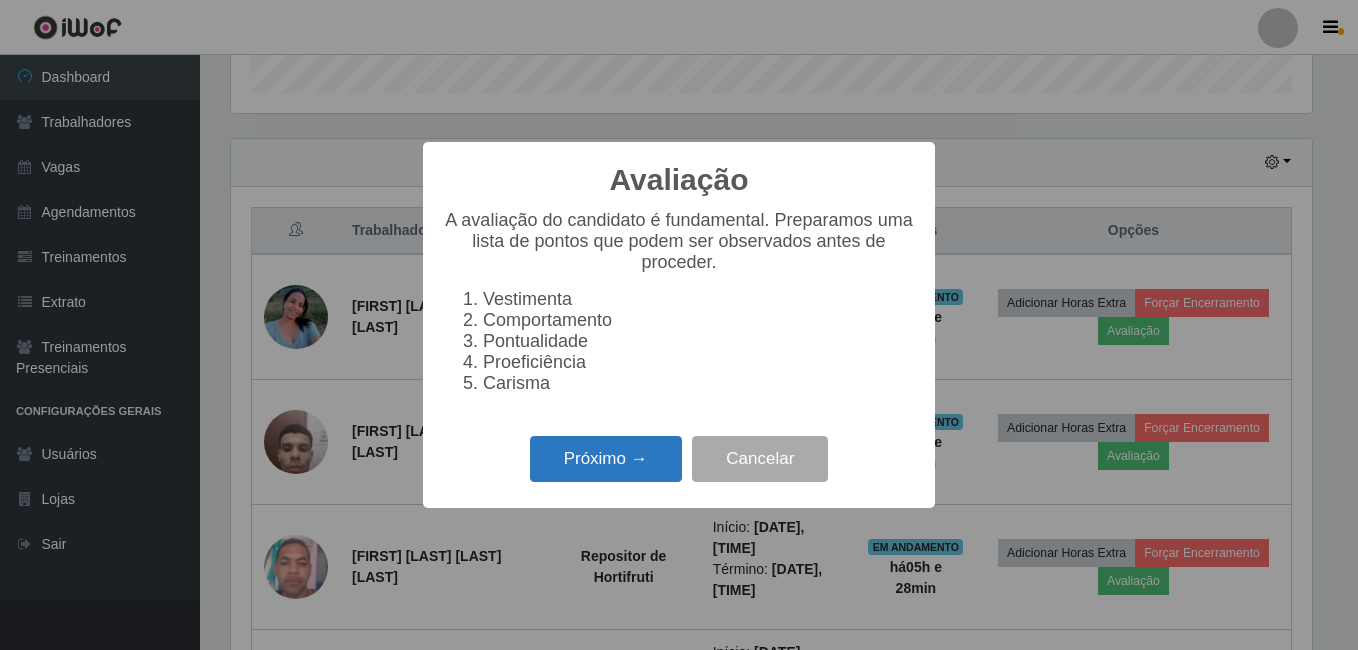 click on "Próximo →" at bounding box center (606, 459) 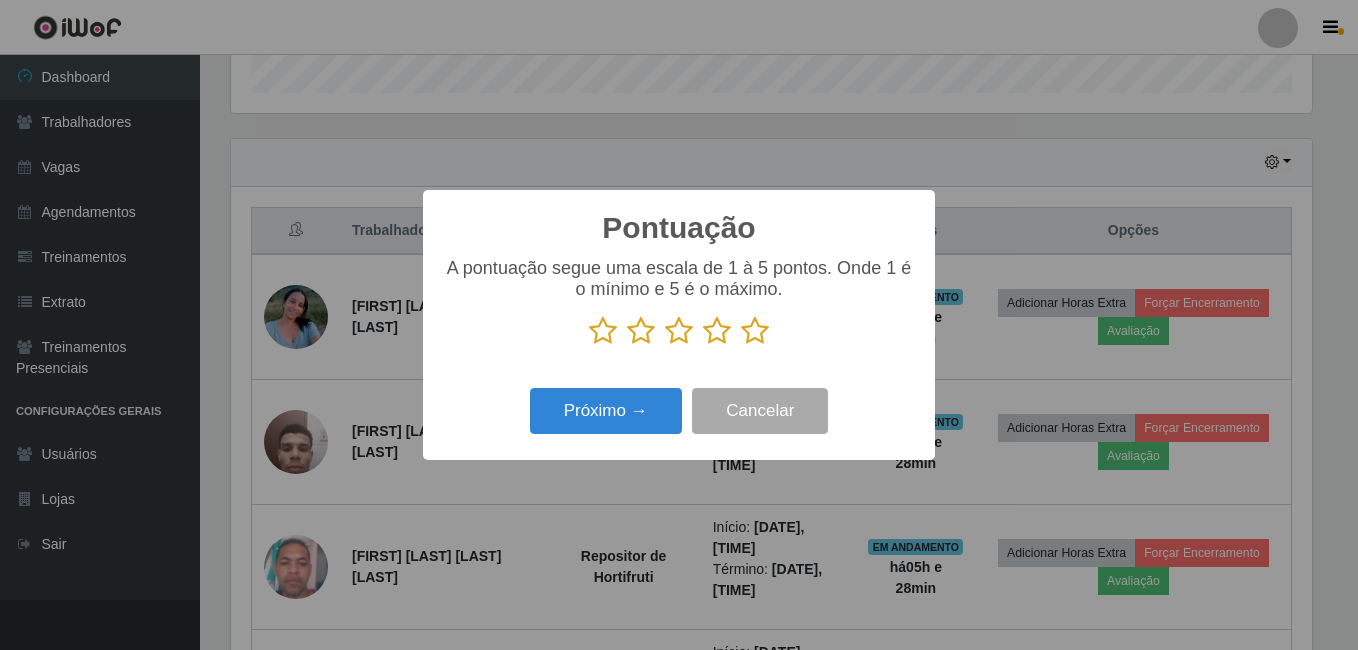 click at bounding box center [755, 331] 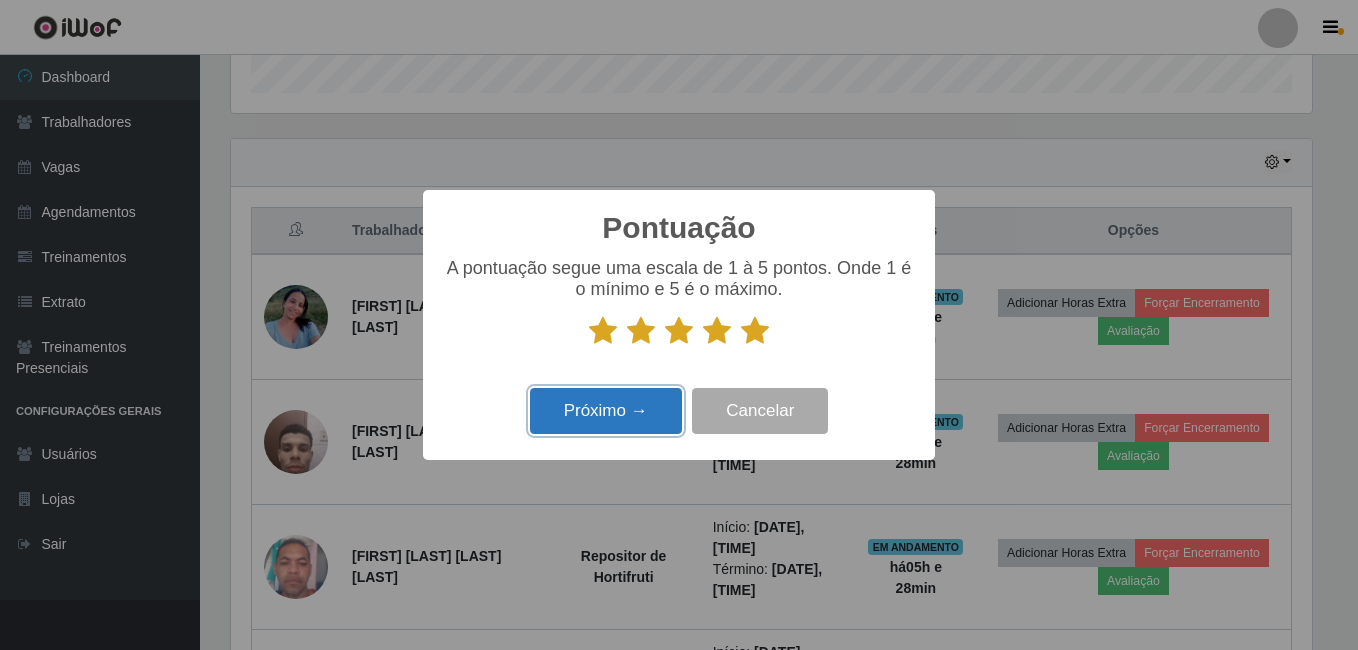 click on "Próximo →" at bounding box center [606, 411] 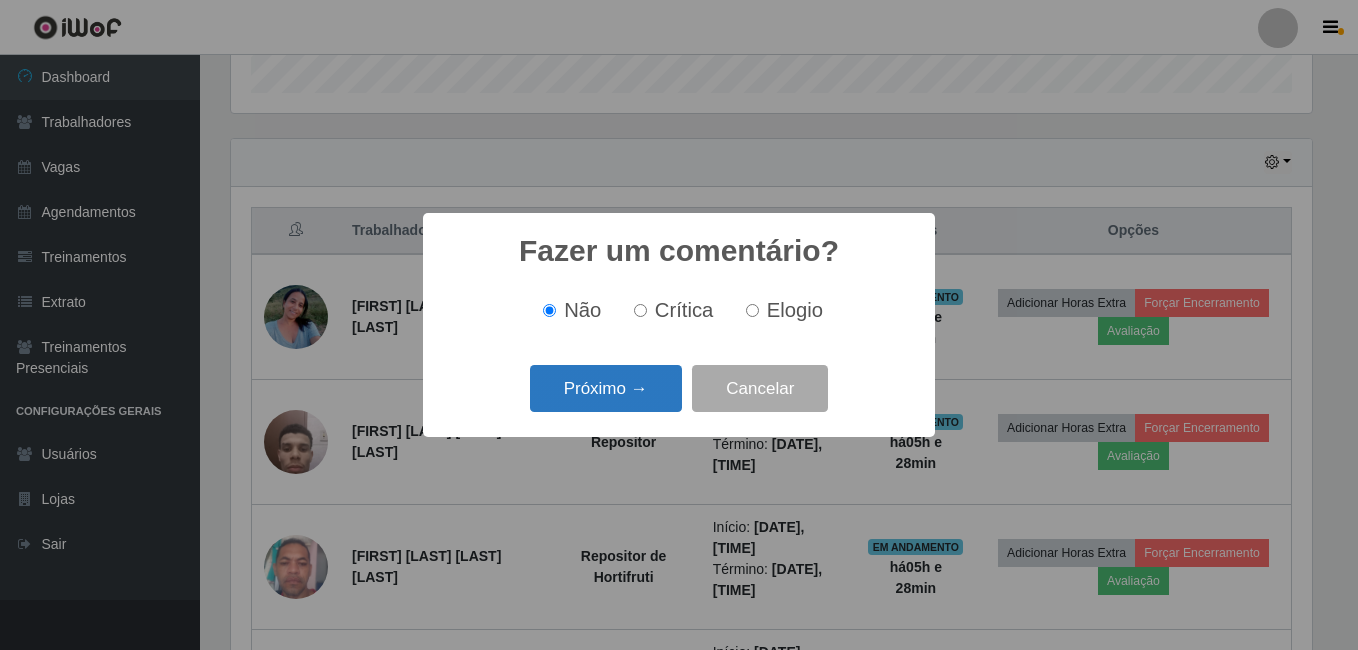 click on "Próximo →" at bounding box center [606, 388] 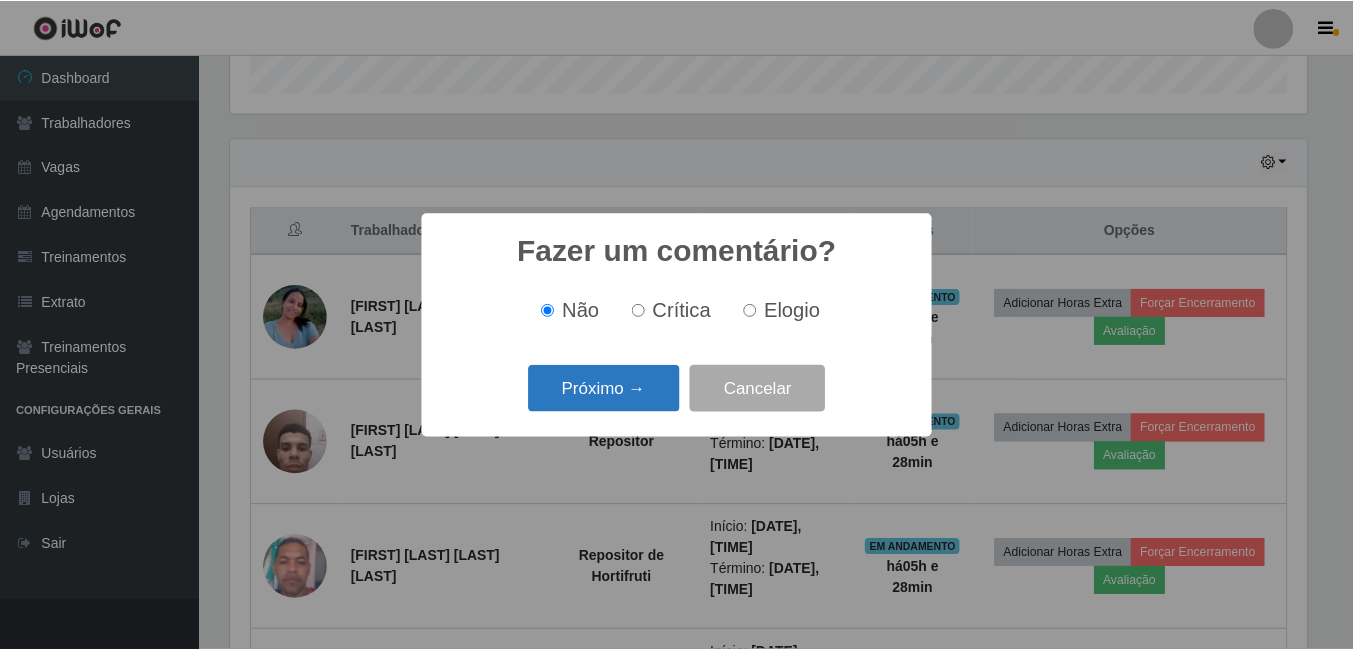 scroll, scrollTop: 999585, scrollLeft: 998919, axis: both 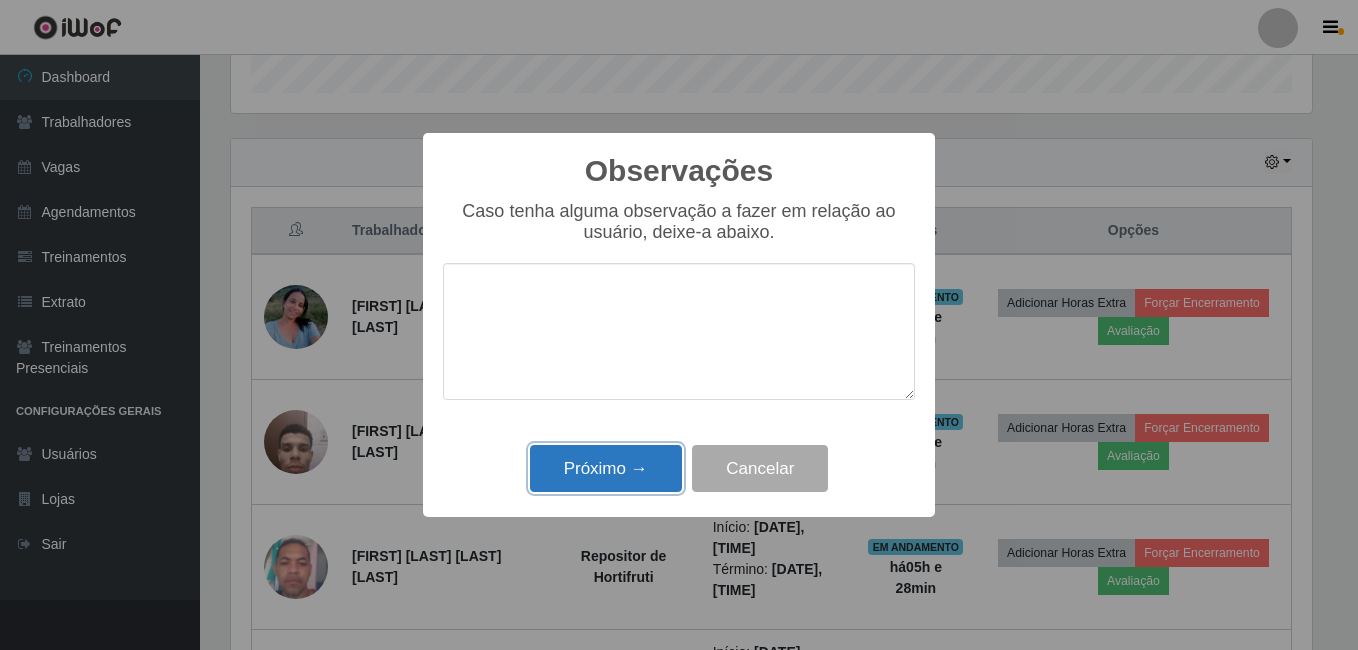 click on "Próximo →" at bounding box center [606, 468] 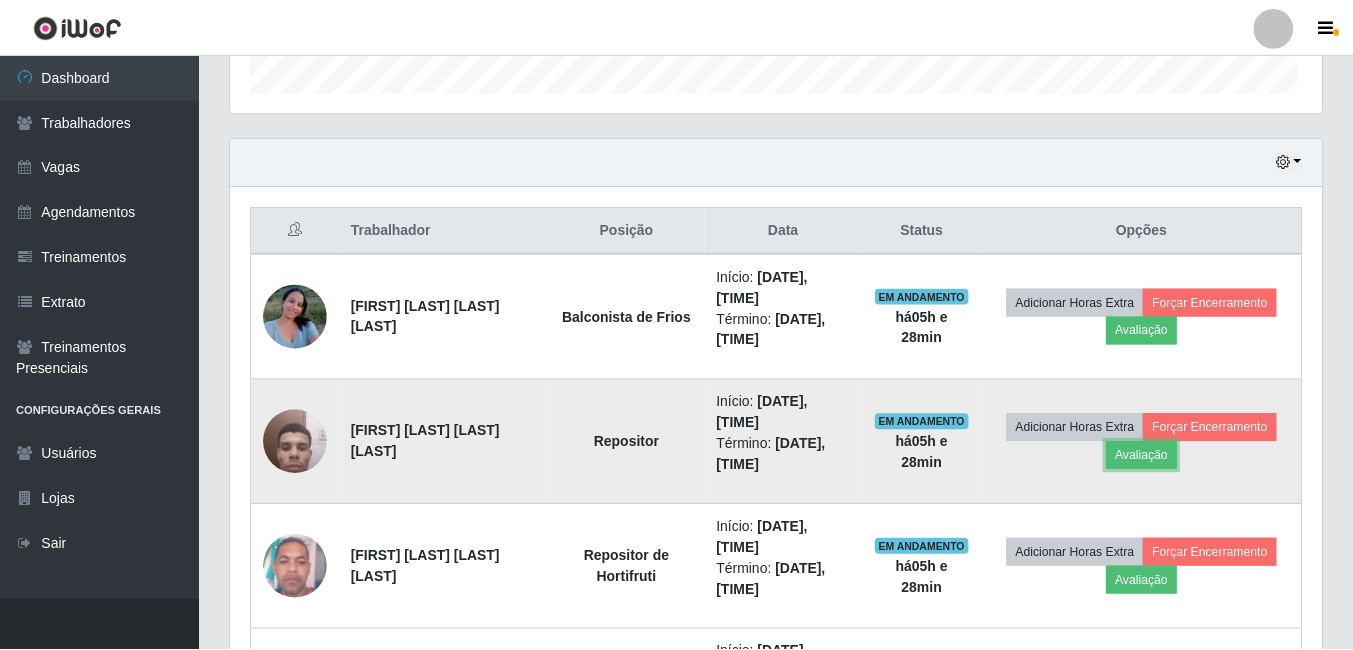 scroll, scrollTop: 999585, scrollLeft: 998909, axis: both 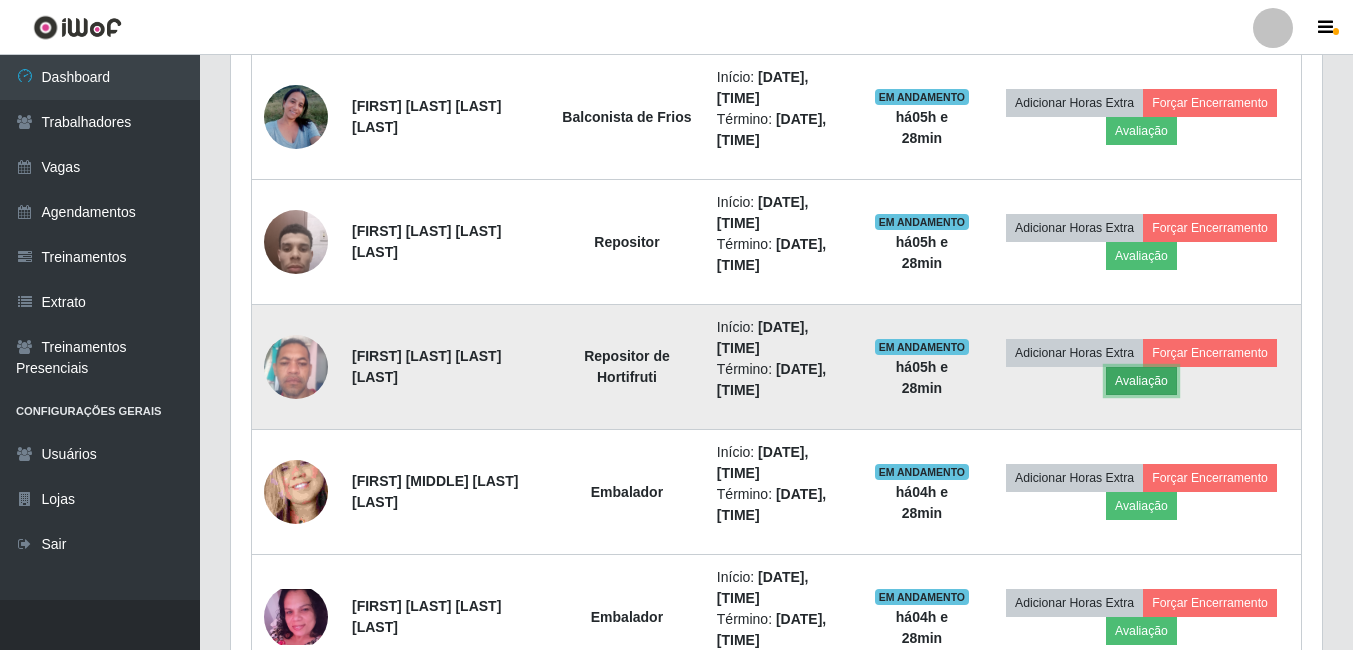 click on "Avaliação" at bounding box center [1141, 381] 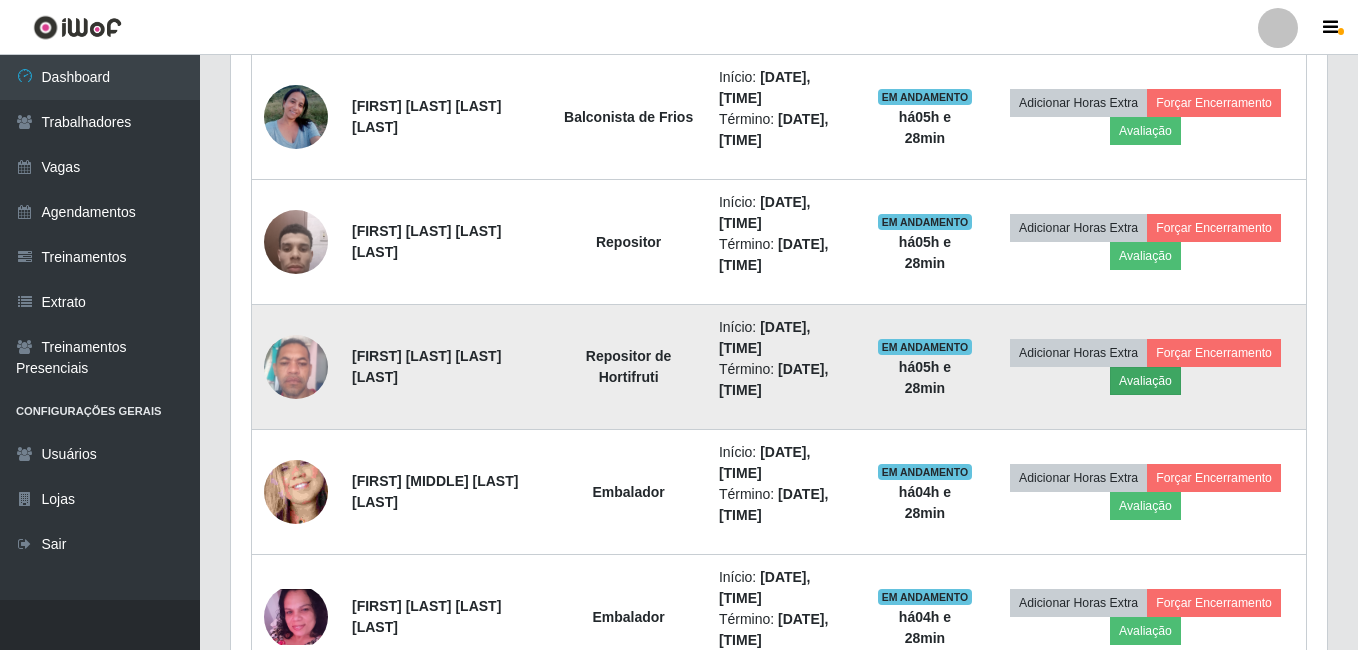 scroll, scrollTop: 999585, scrollLeft: 998919, axis: both 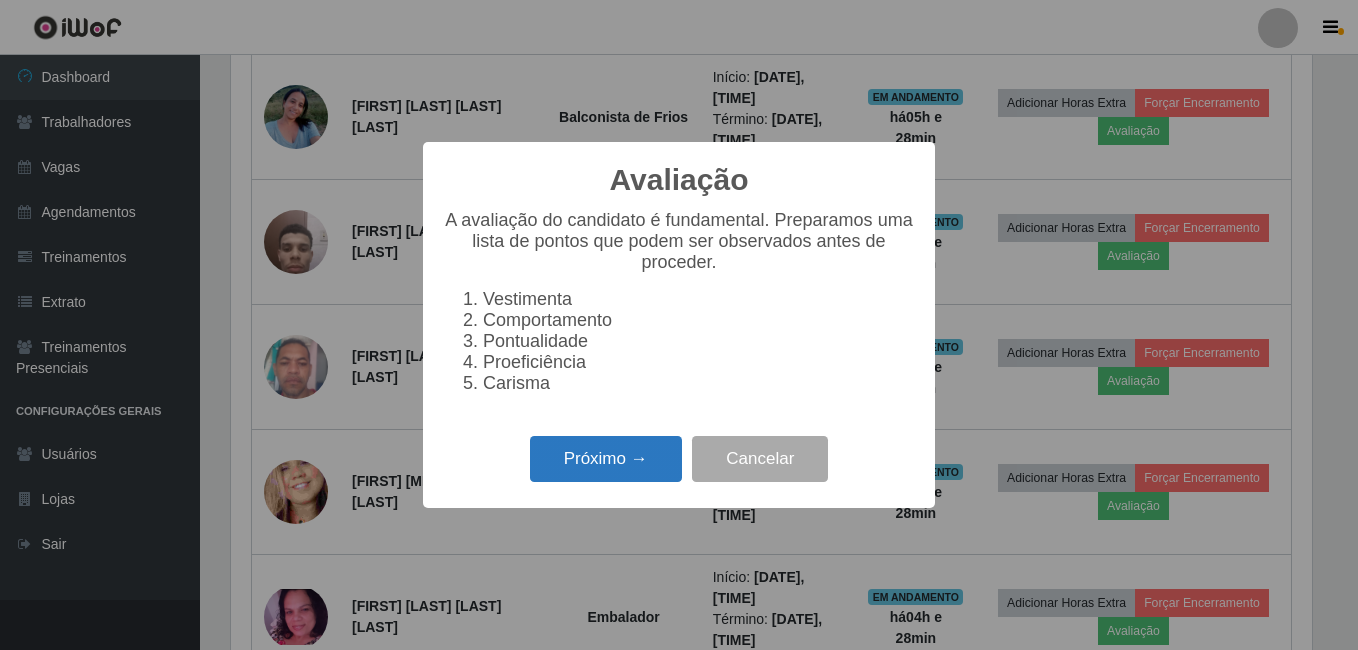 click on "Próximo →" at bounding box center (606, 459) 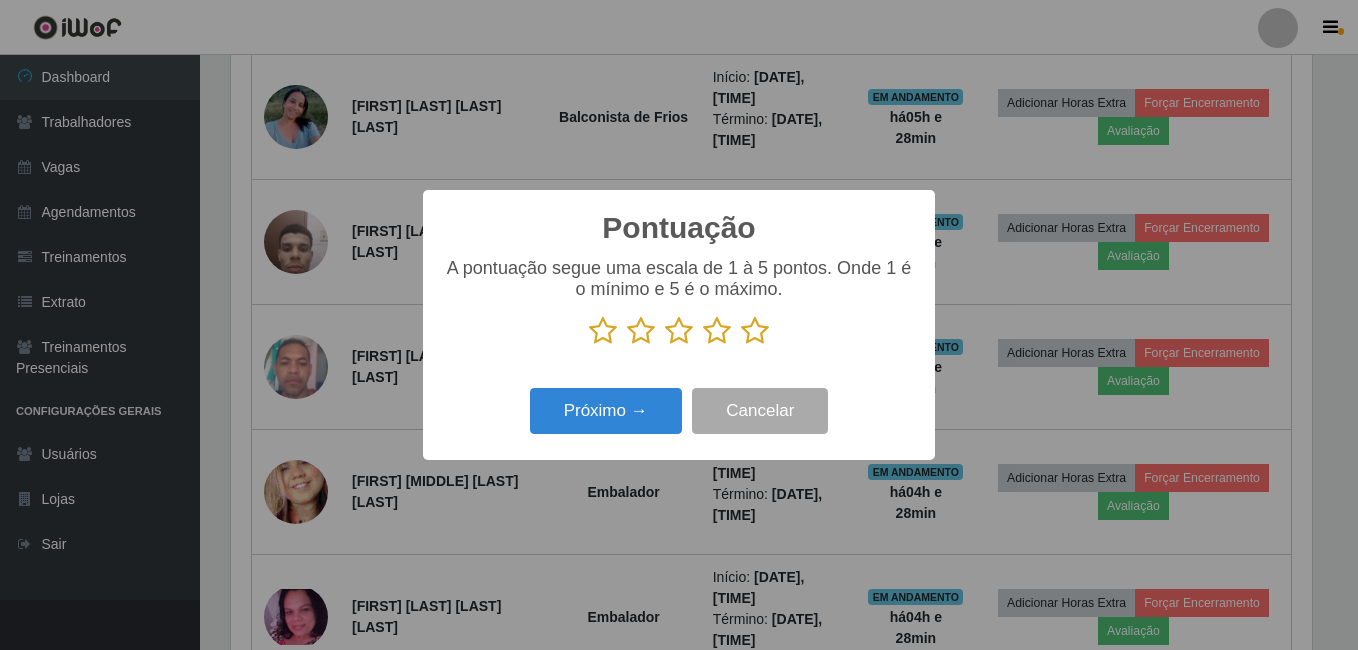 scroll, scrollTop: 999585, scrollLeft: 998919, axis: both 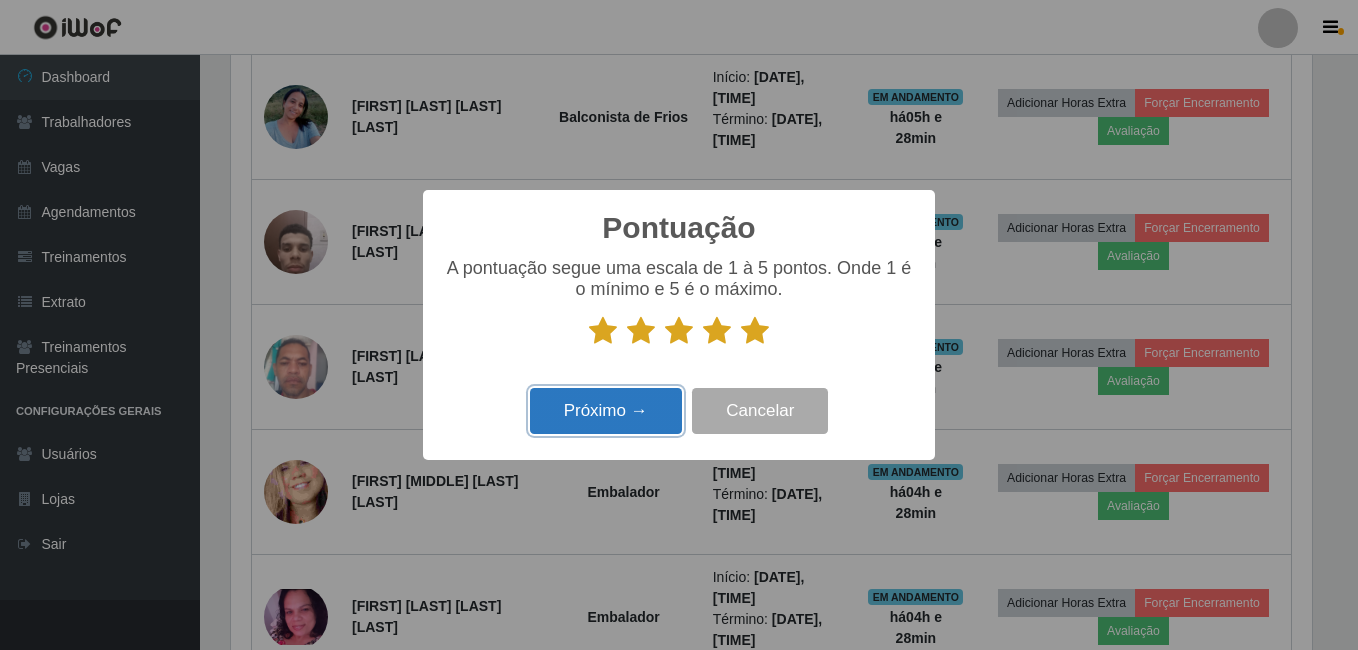 click on "Próximo →" at bounding box center (606, 411) 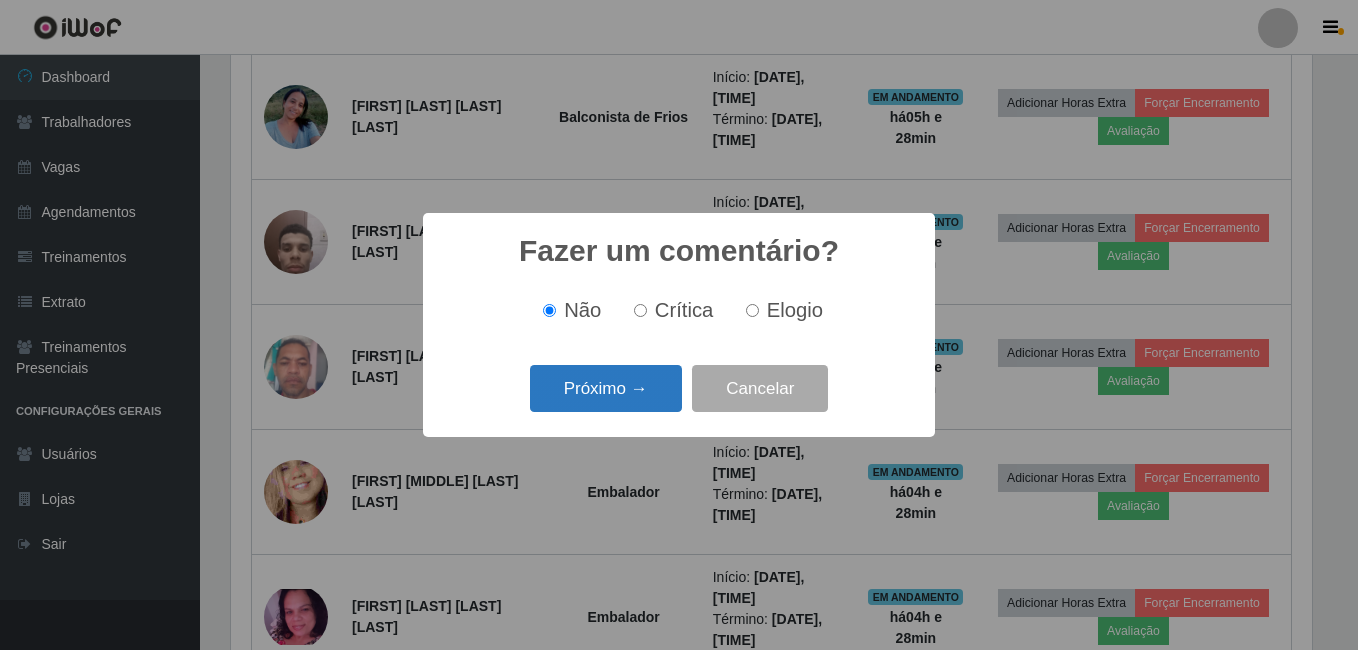 click on "Próximo →" at bounding box center [606, 388] 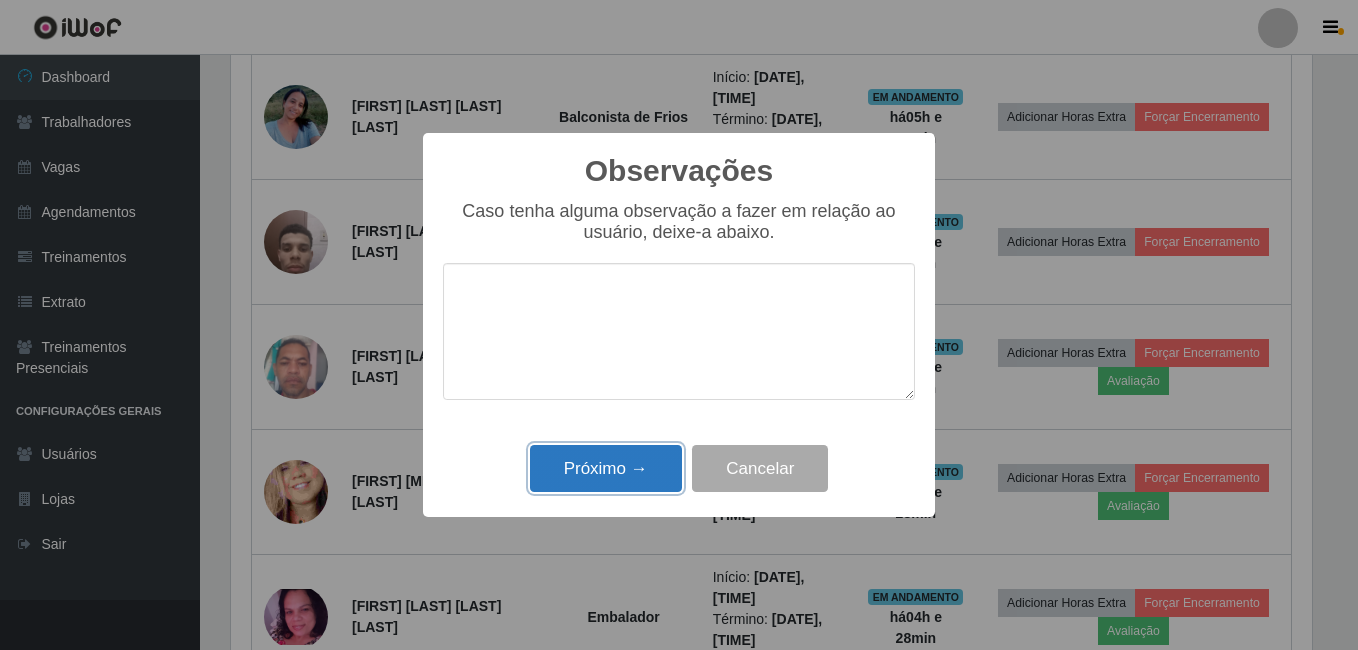 click on "Próximo →" at bounding box center [606, 468] 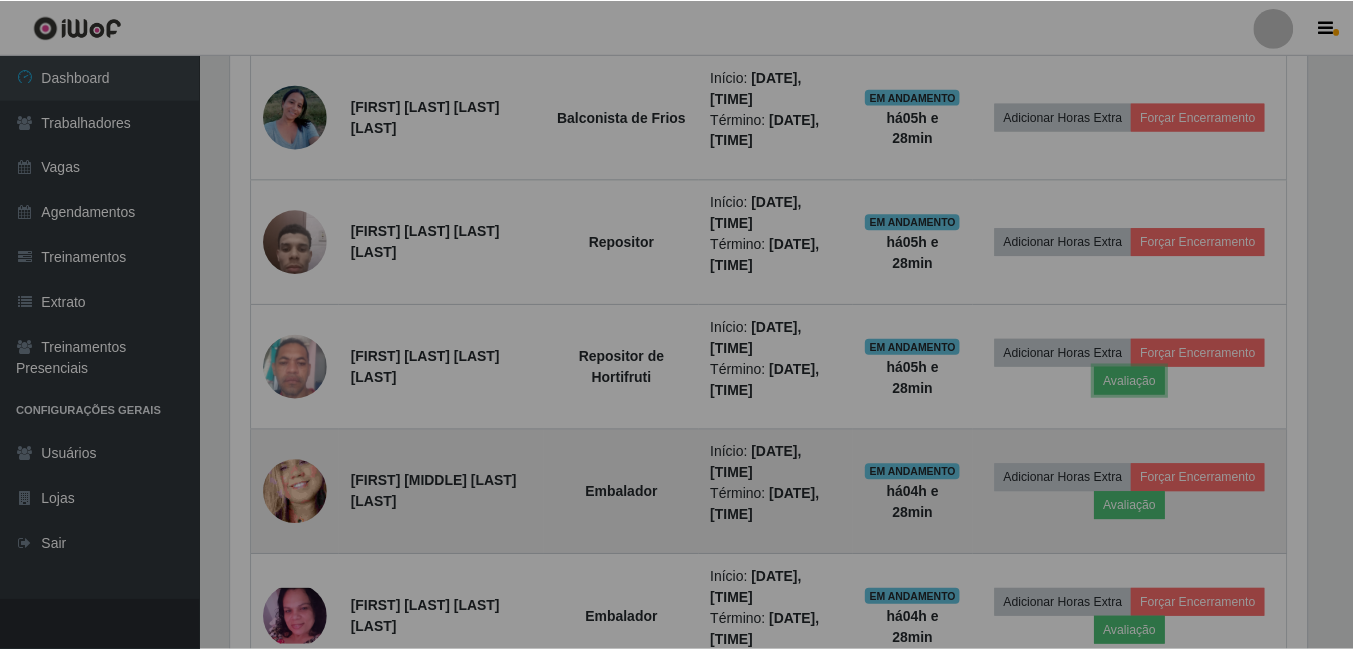 scroll, scrollTop: 999585, scrollLeft: 998909, axis: both 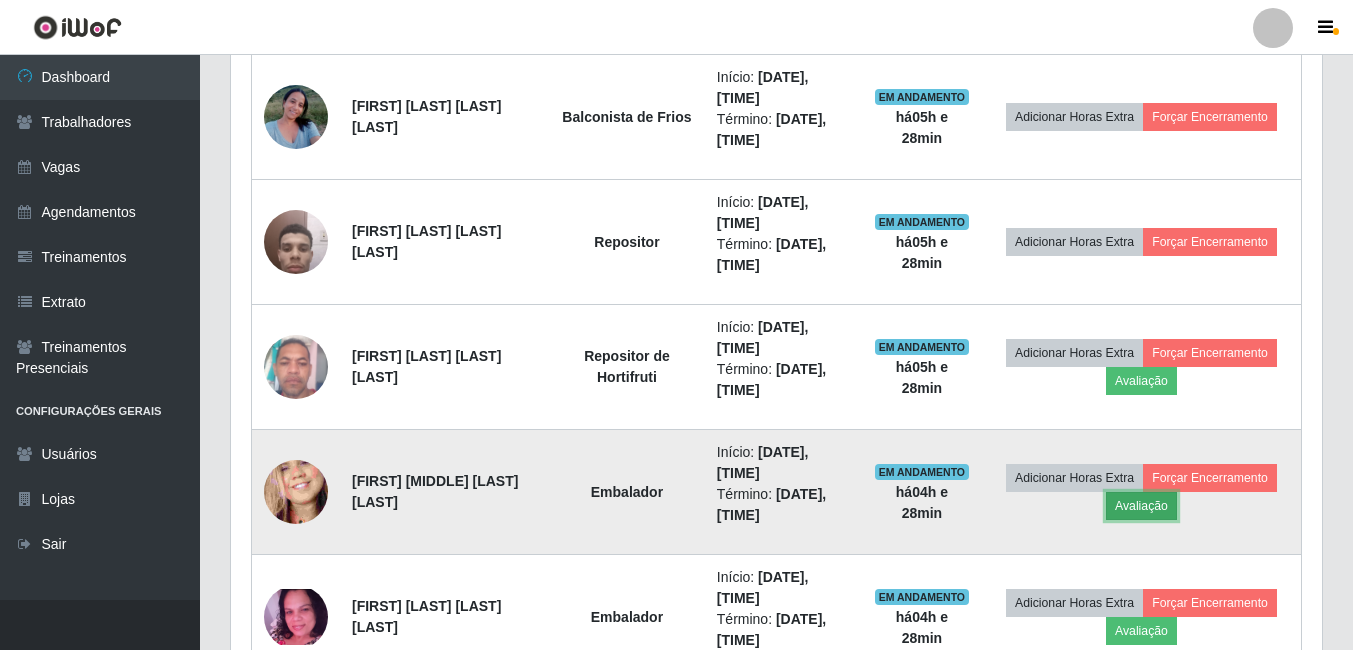 click on "Avaliação" at bounding box center (1141, 506) 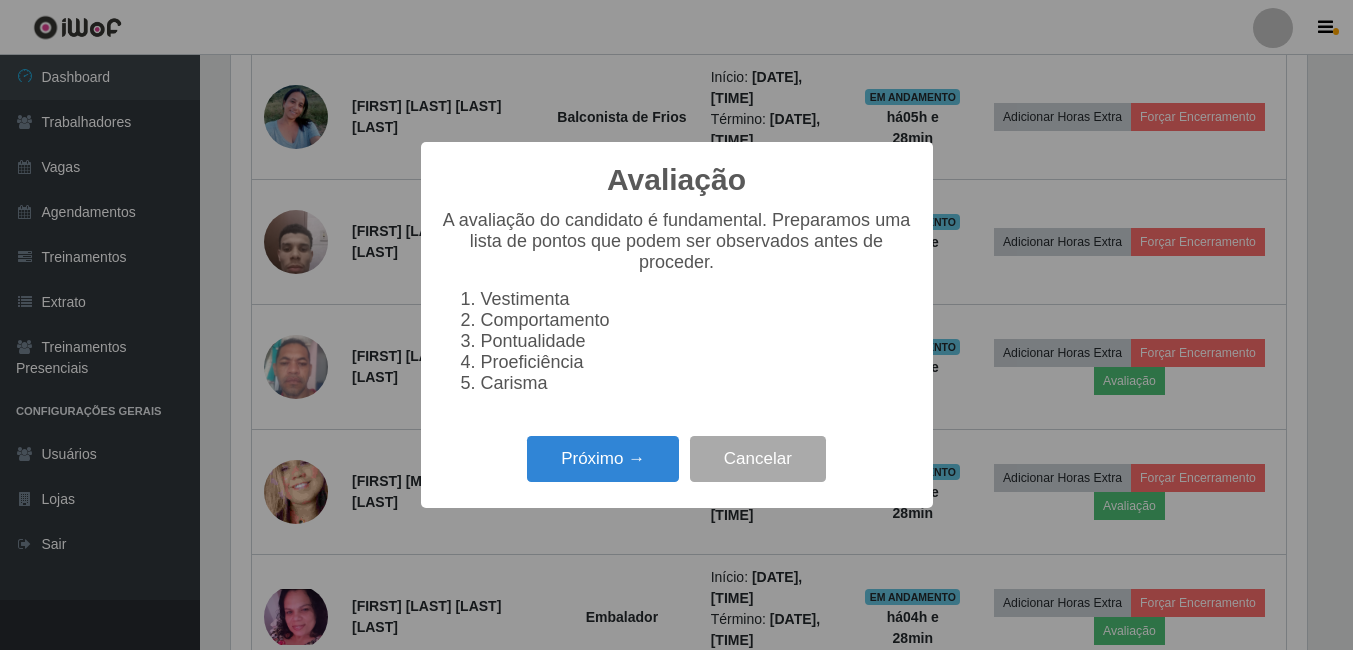 scroll, scrollTop: 999585, scrollLeft: 998919, axis: both 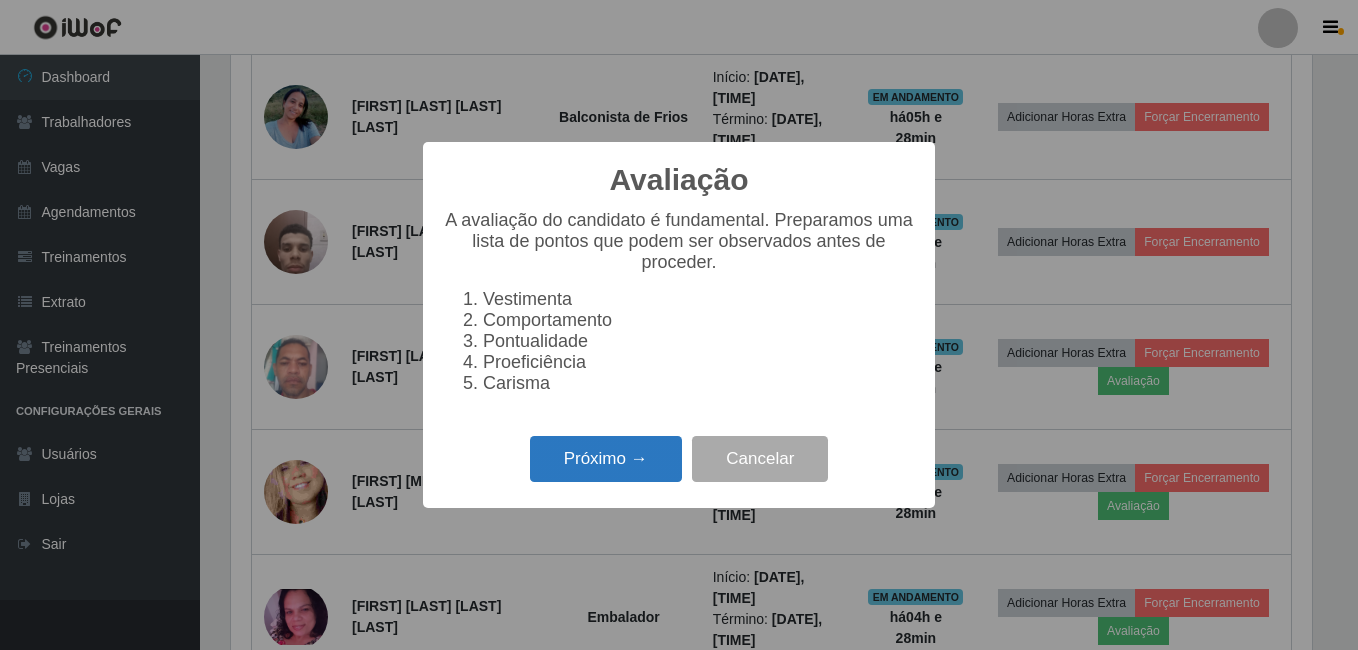 click on "Próximo →" at bounding box center [606, 459] 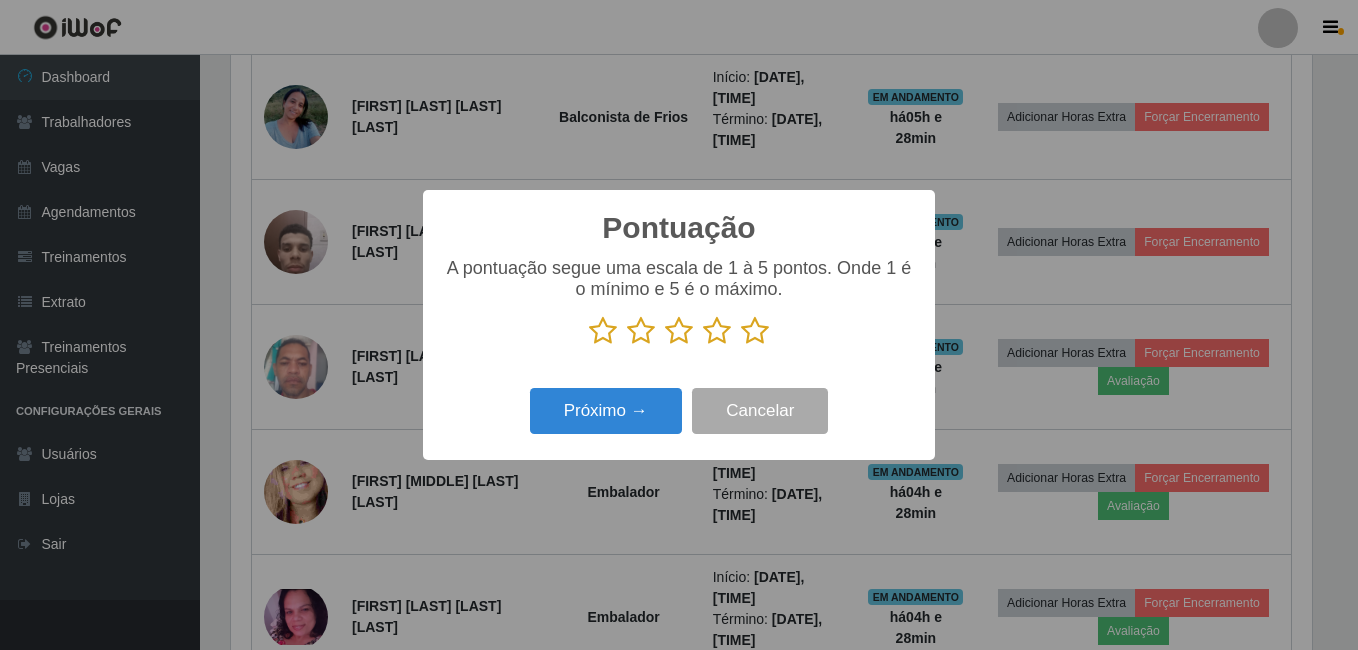 click at bounding box center (755, 331) 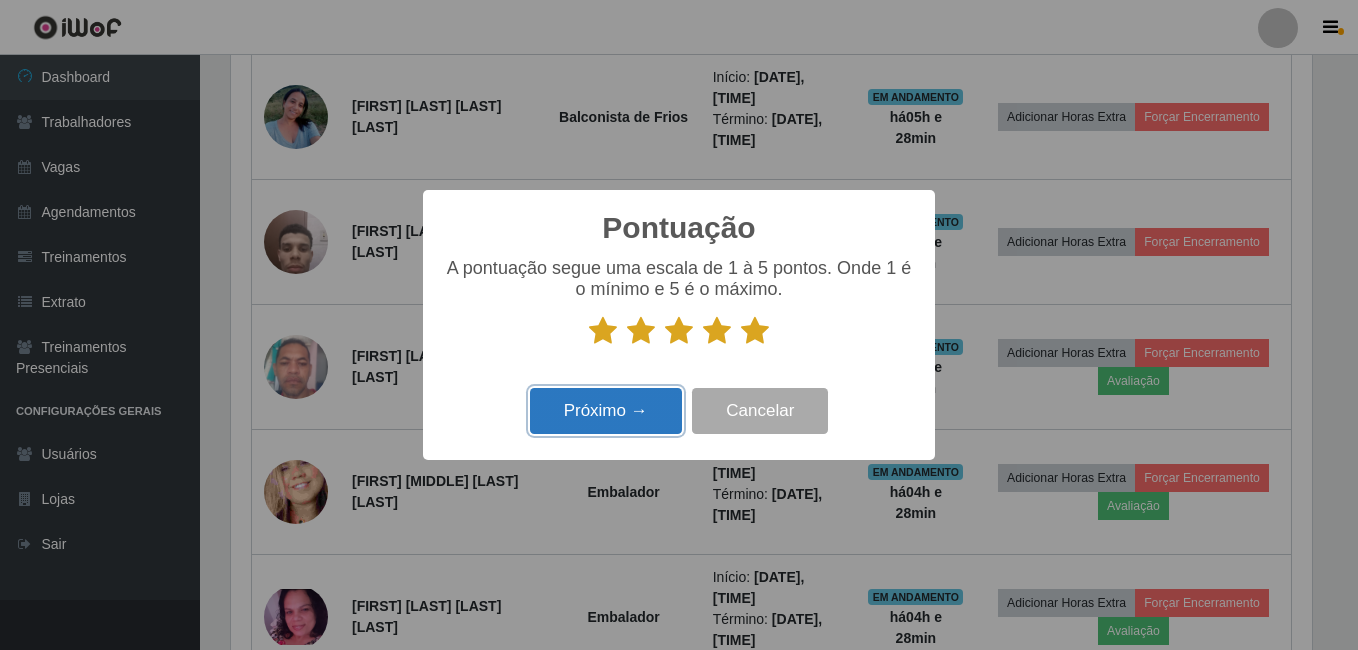click on "Próximo →" at bounding box center [606, 411] 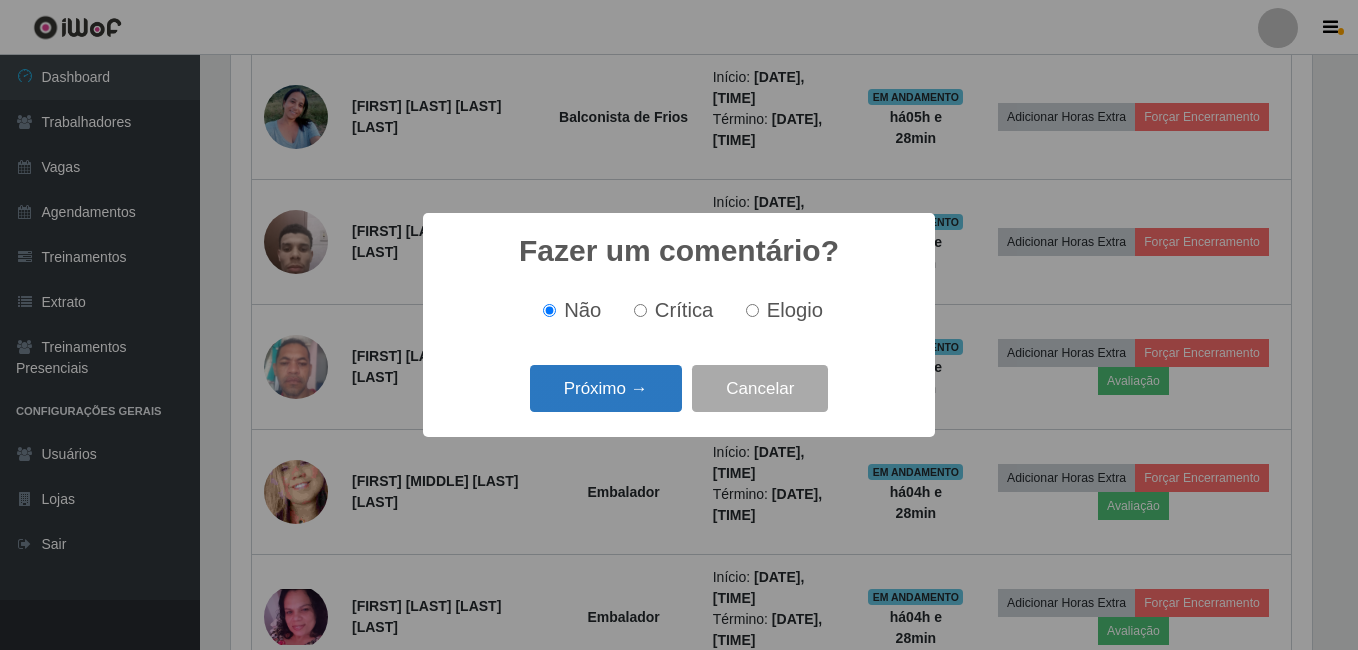 click on "Próximo →" at bounding box center [606, 388] 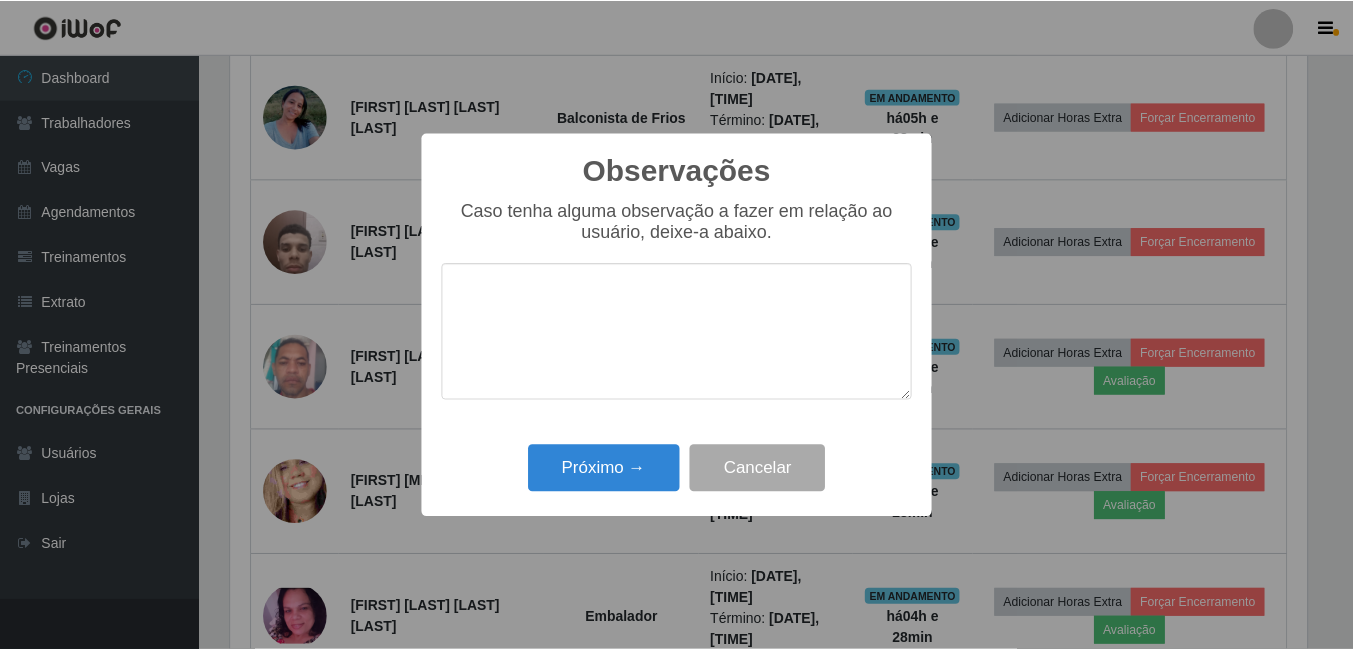 scroll, scrollTop: 999585, scrollLeft: 998919, axis: both 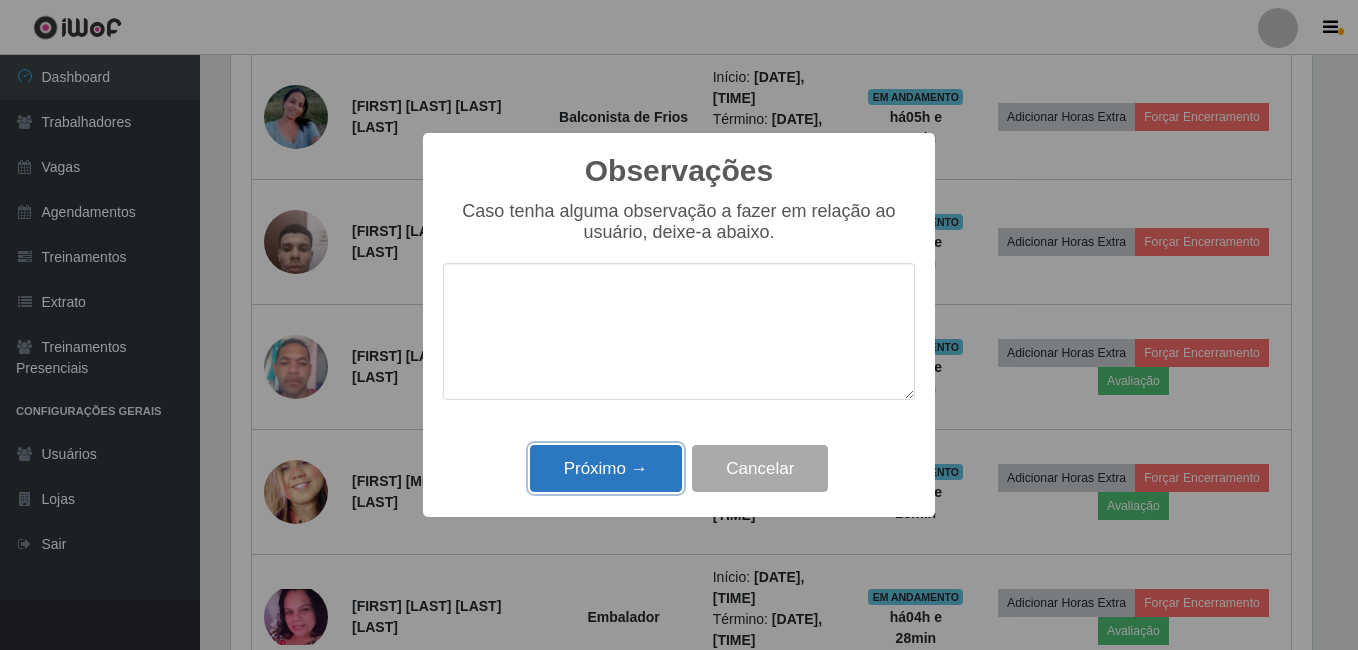 click on "Próximo →" at bounding box center (606, 468) 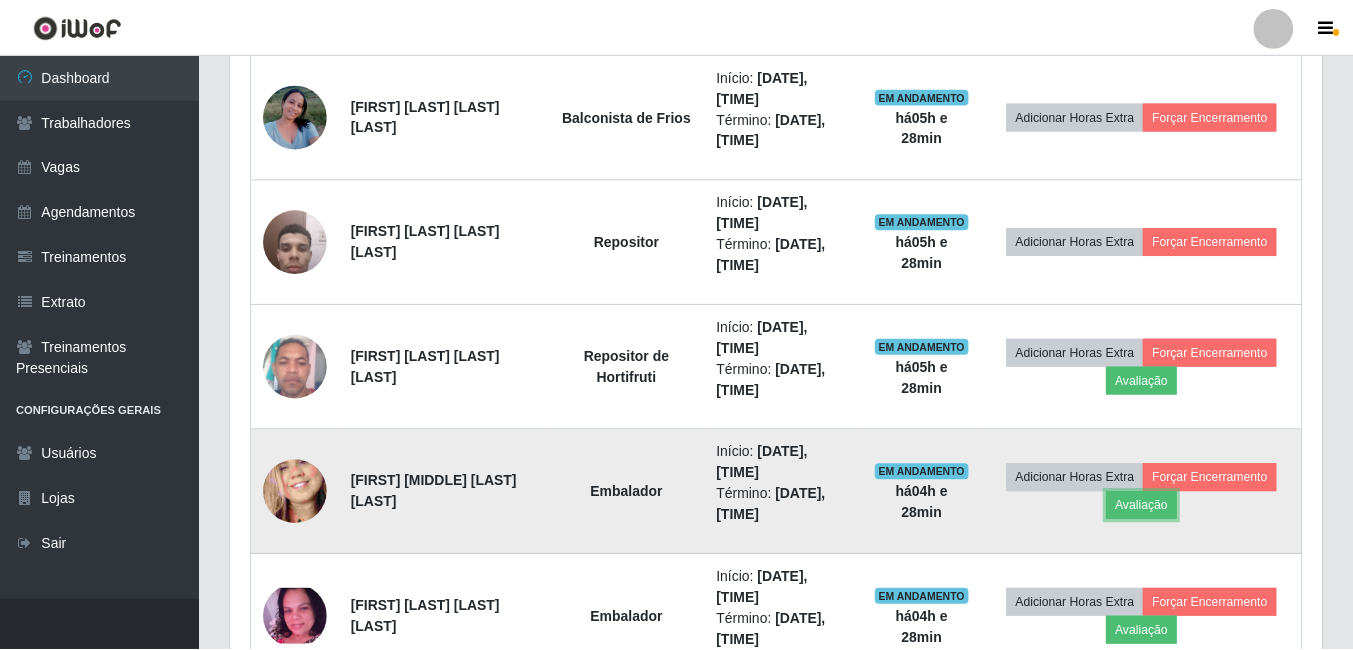scroll, scrollTop: 999585, scrollLeft: 998909, axis: both 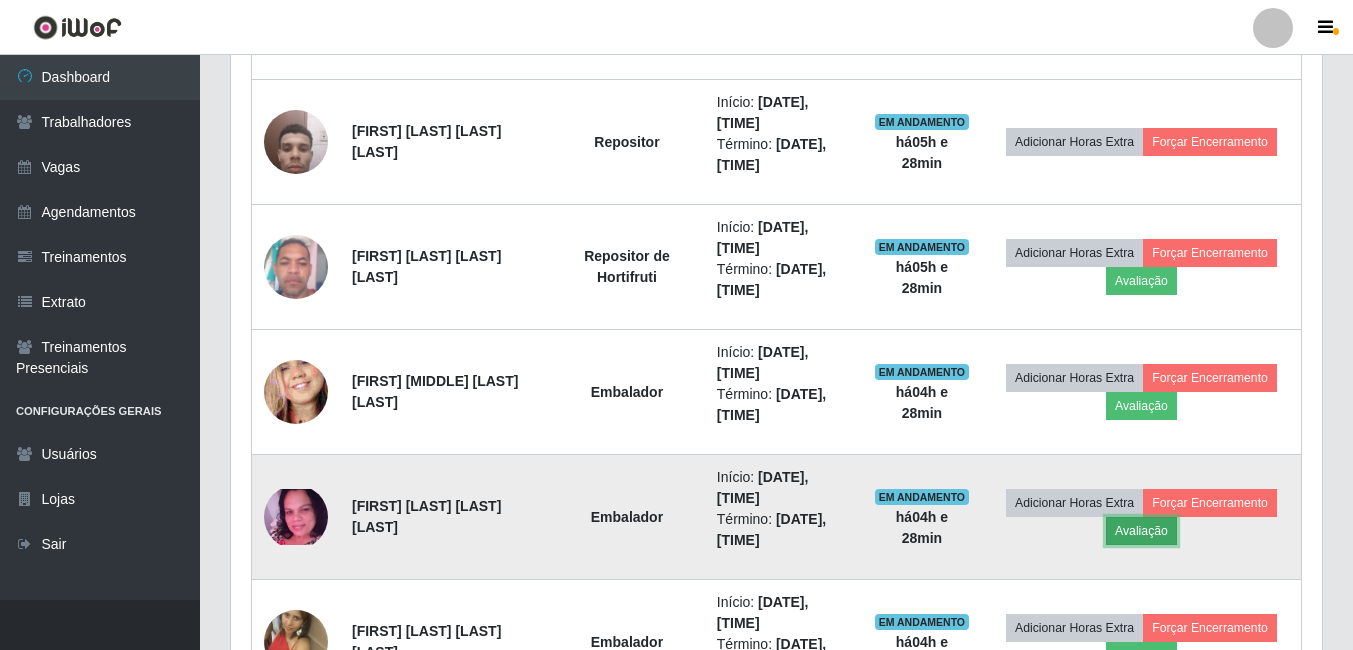 click on "Avaliação" at bounding box center (1141, 531) 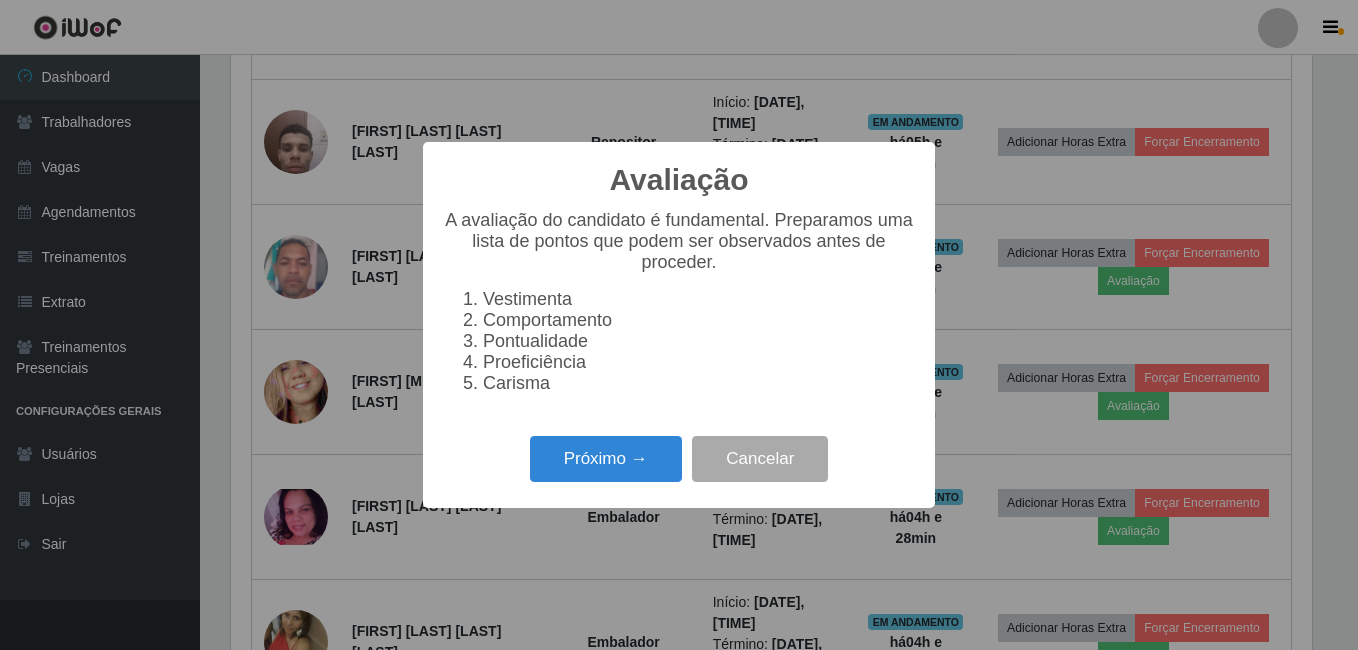 scroll, scrollTop: 999585, scrollLeft: 998919, axis: both 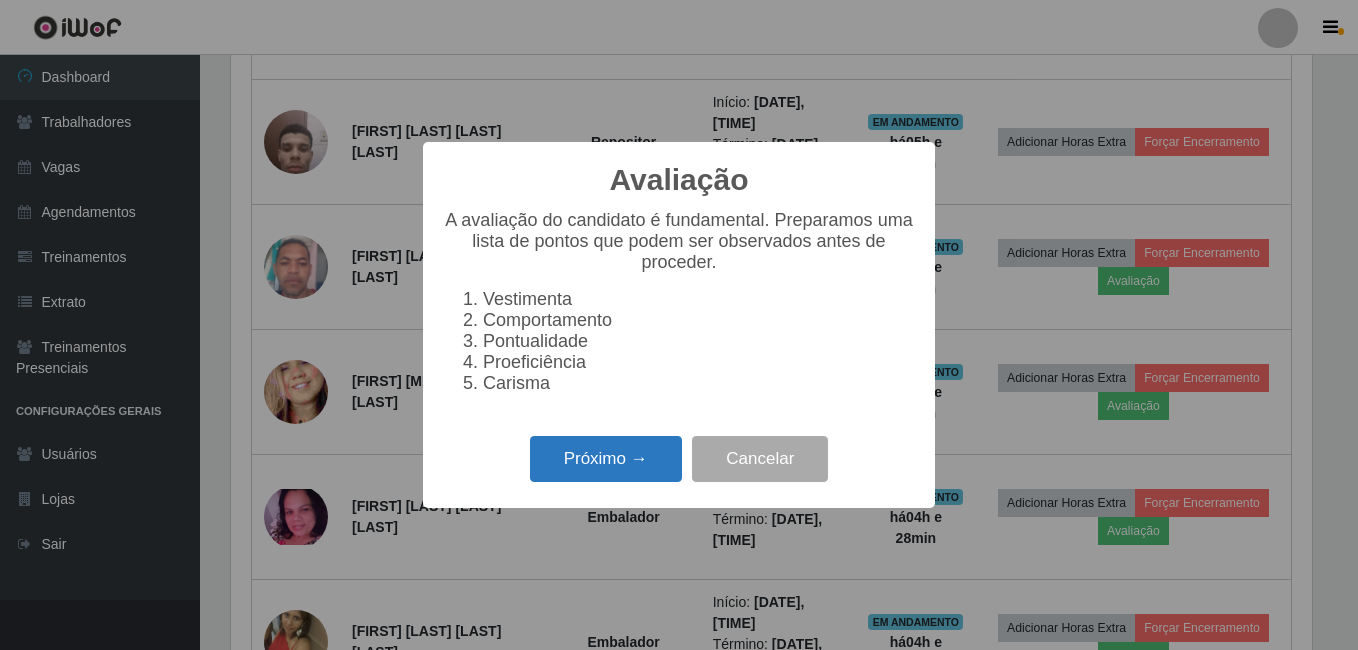 click on "Próximo →" at bounding box center (606, 459) 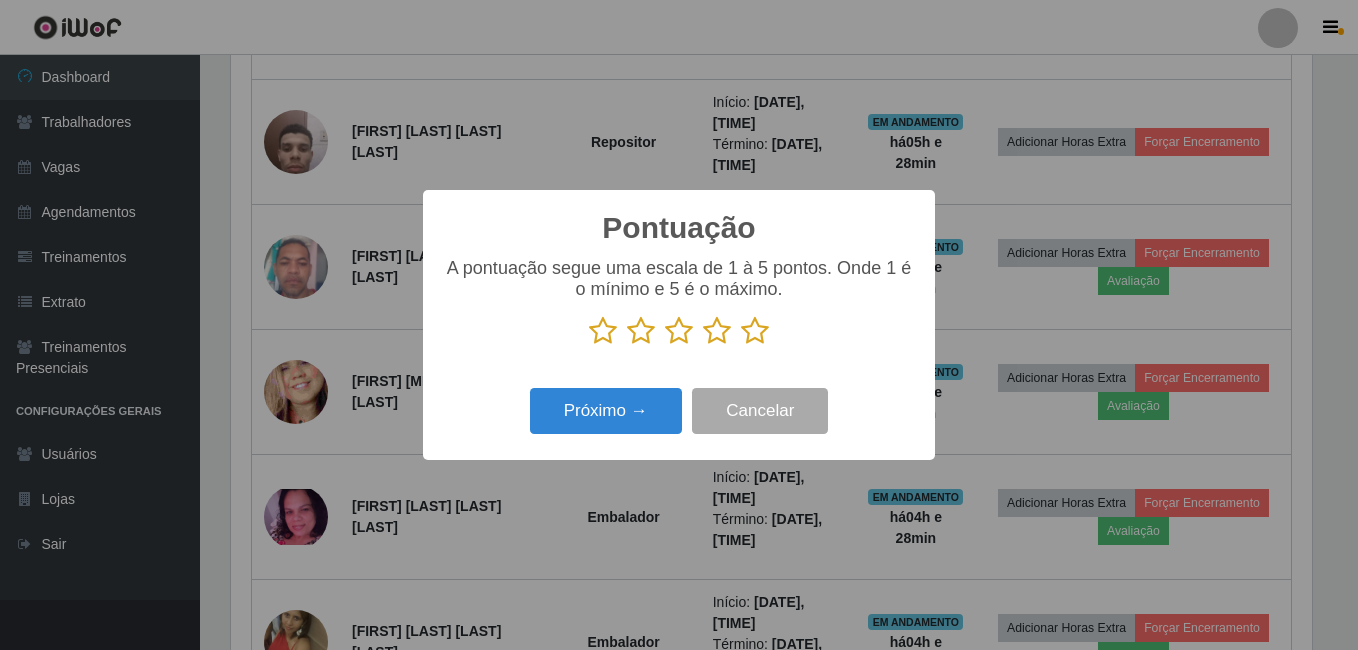 drag, startPoint x: 759, startPoint y: 340, endPoint x: 686, endPoint y: 375, distance: 80.95678 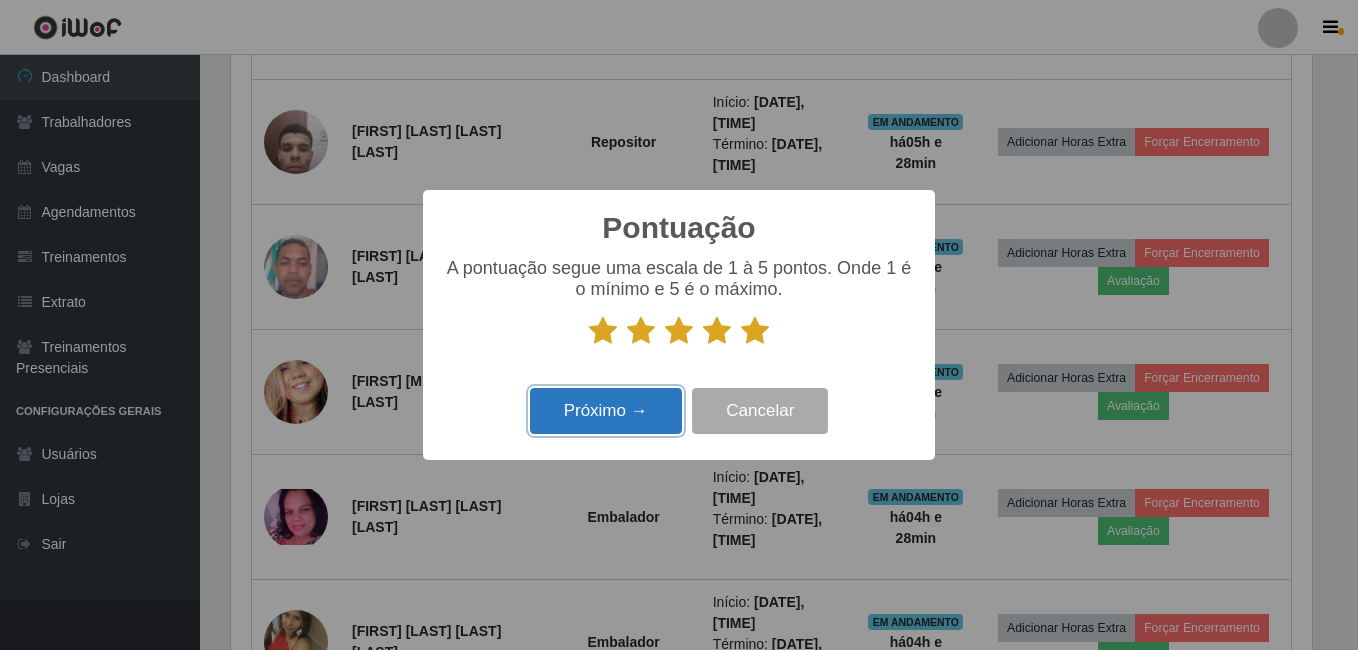 click on "Próximo →" at bounding box center (606, 411) 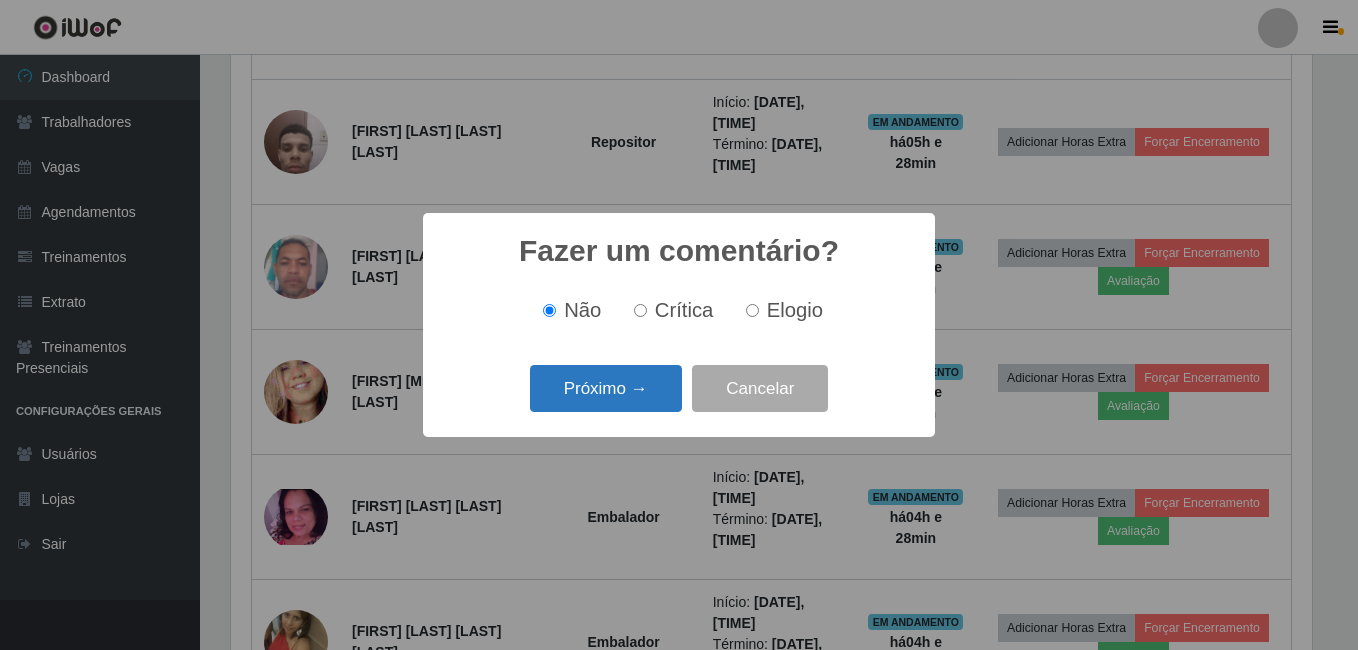 click on "Próximo →" at bounding box center [606, 388] 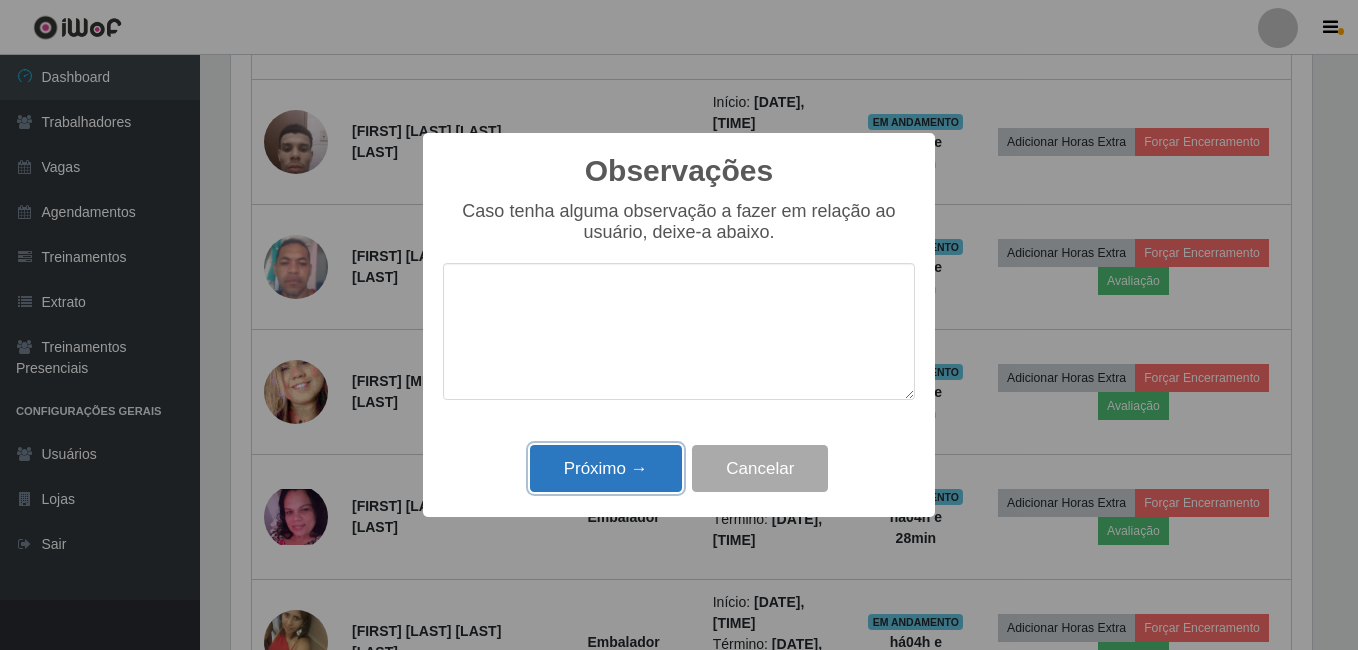 click on "Próximo →" at bounding box center [606, 468] 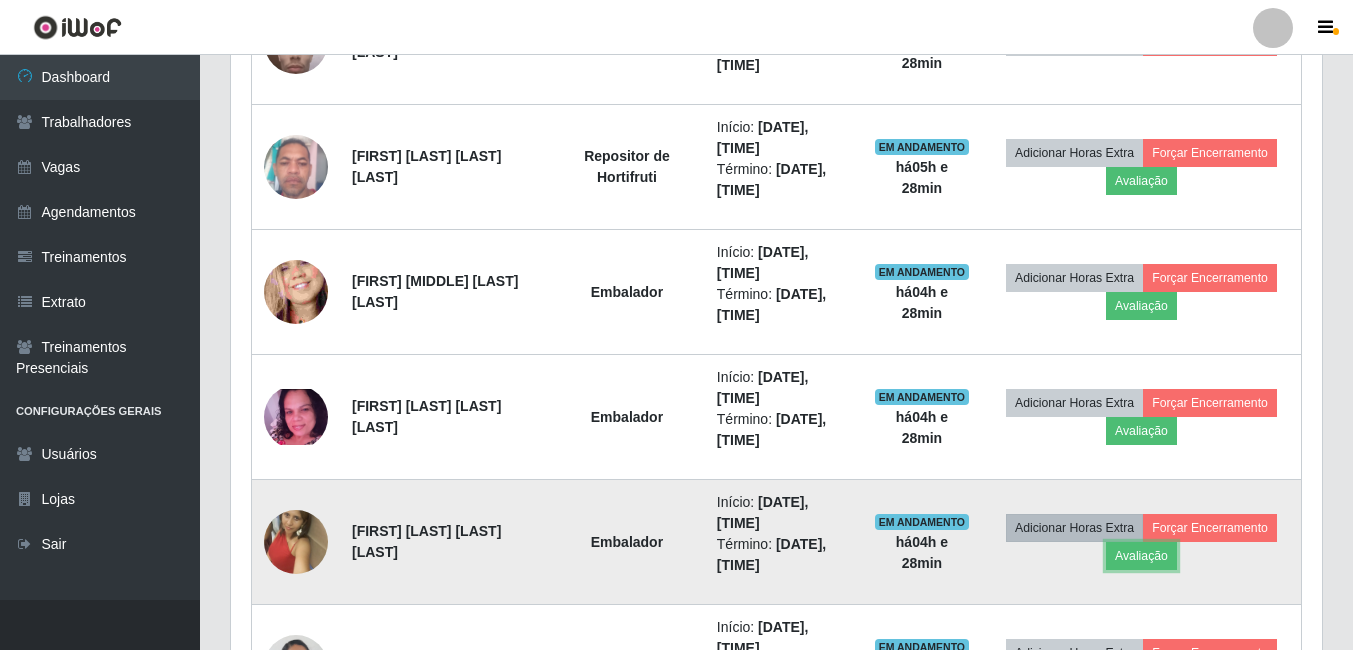 drag, startPoint x: 1127, startPoint y: 551, endPoint x: 1027, endPoint y: 519, distance: 104.99524 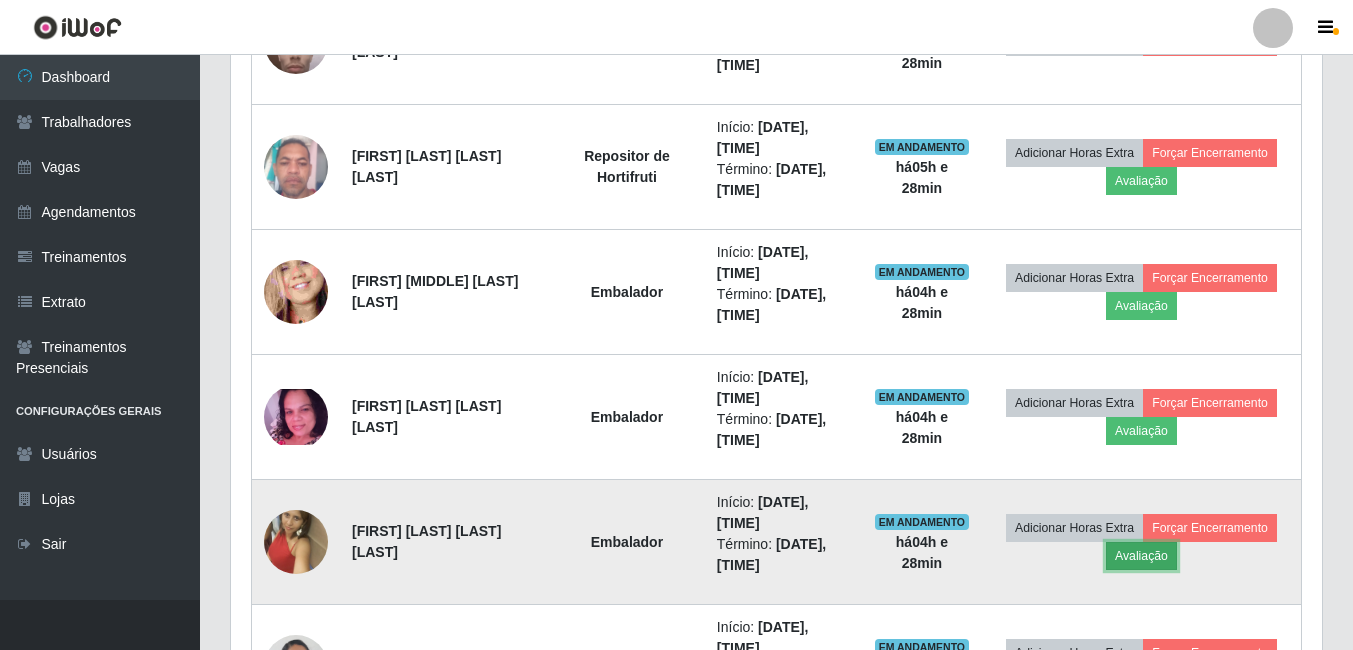 click on "Avaliação" at bounding box center [1141, 556] 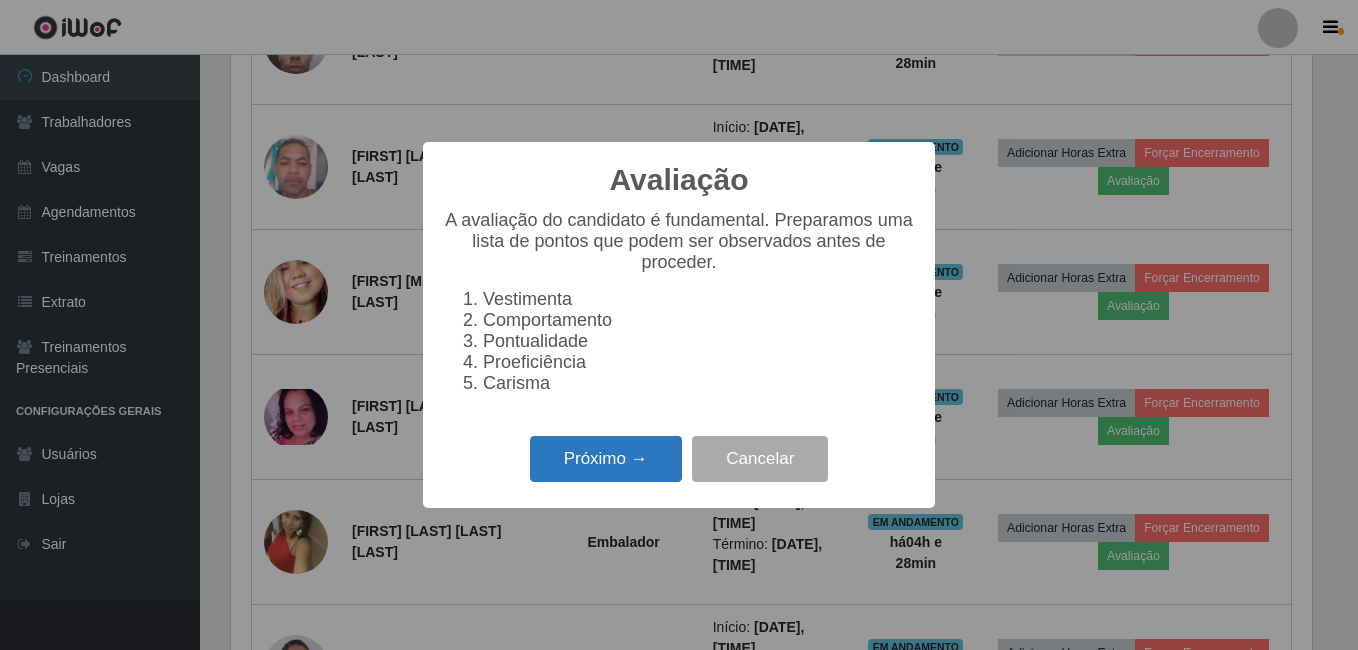 click on "Próximo →" at bounding box center (606, 459) 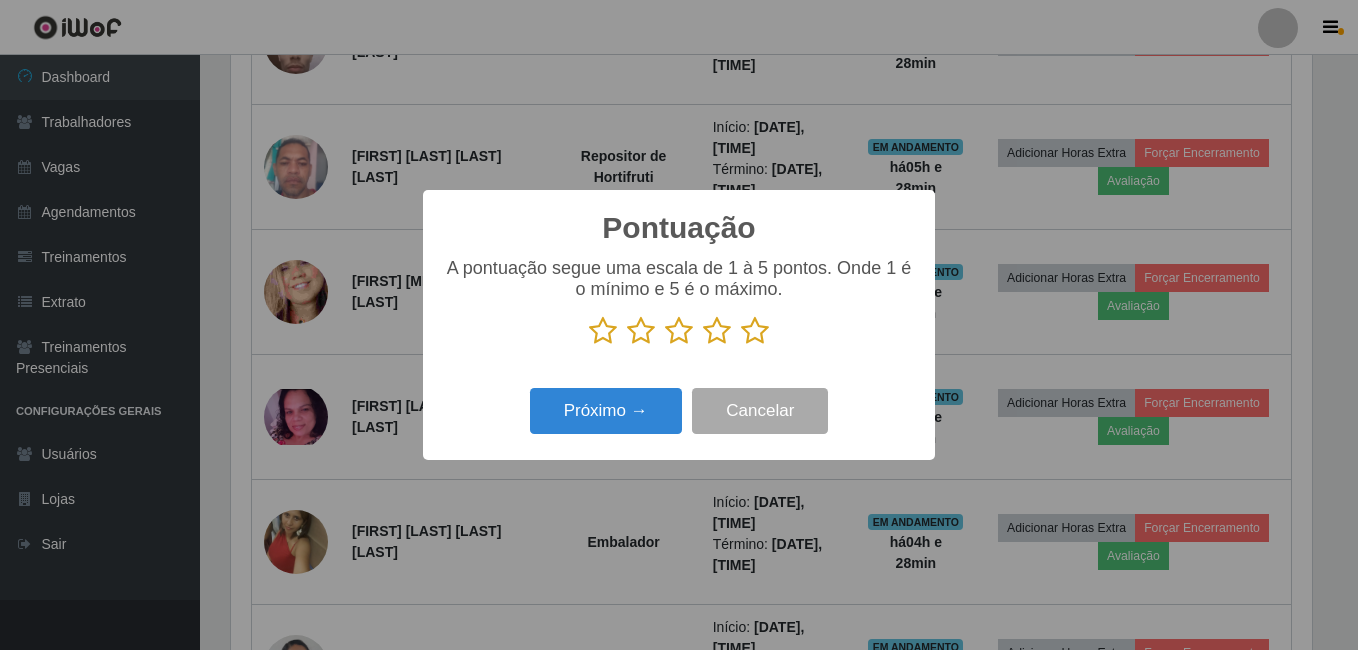 click at bounding box center (755, 331) 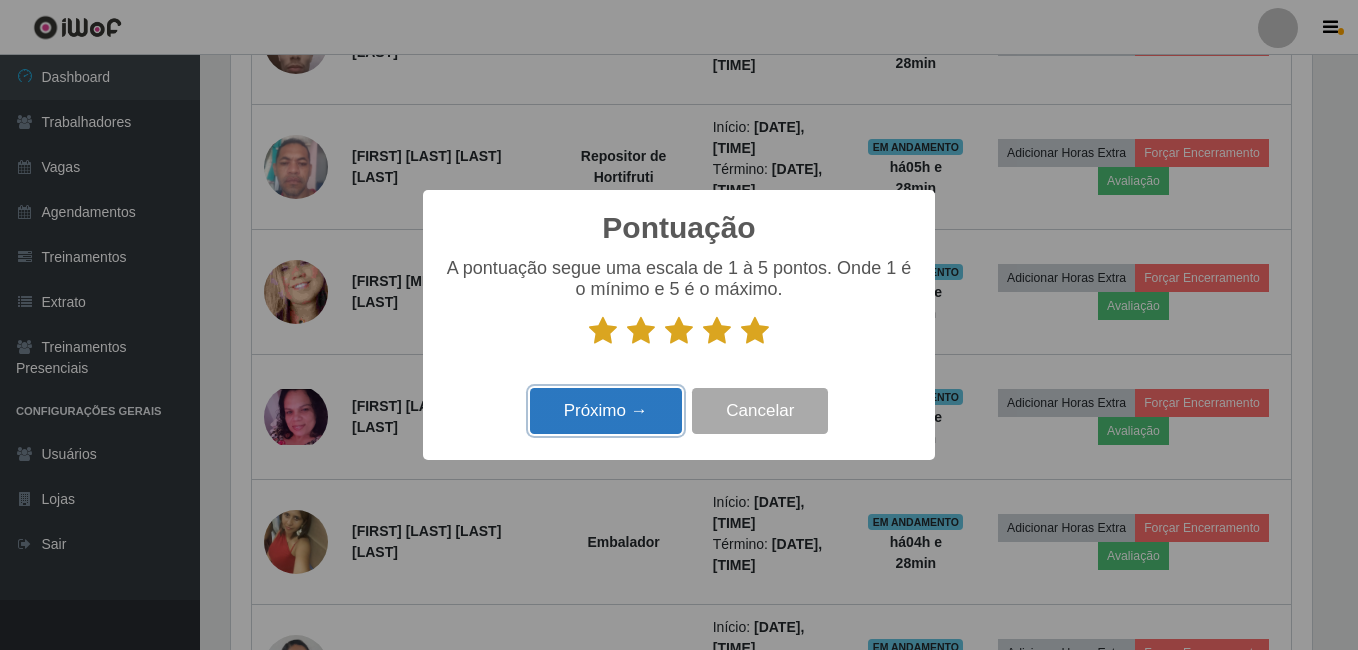 click on "Próximo →" at bounding box center [606, 411] 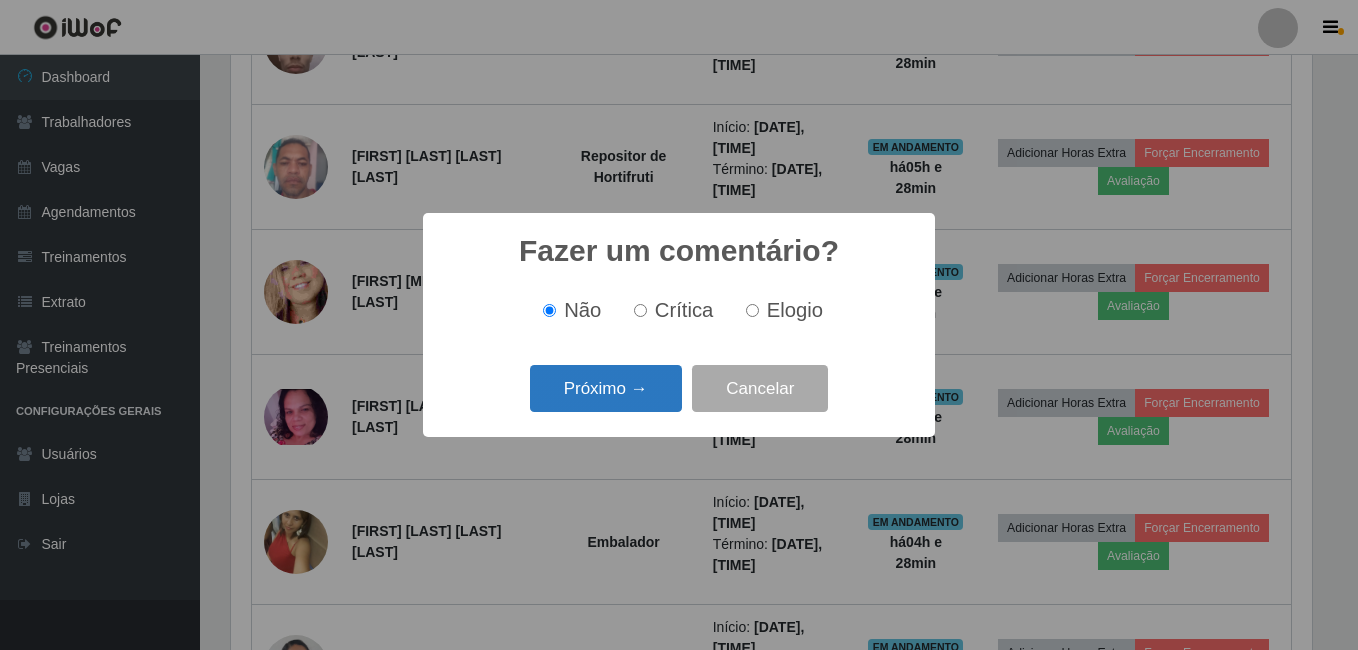 click on "Próximo →" at bounding box center [606, 388] 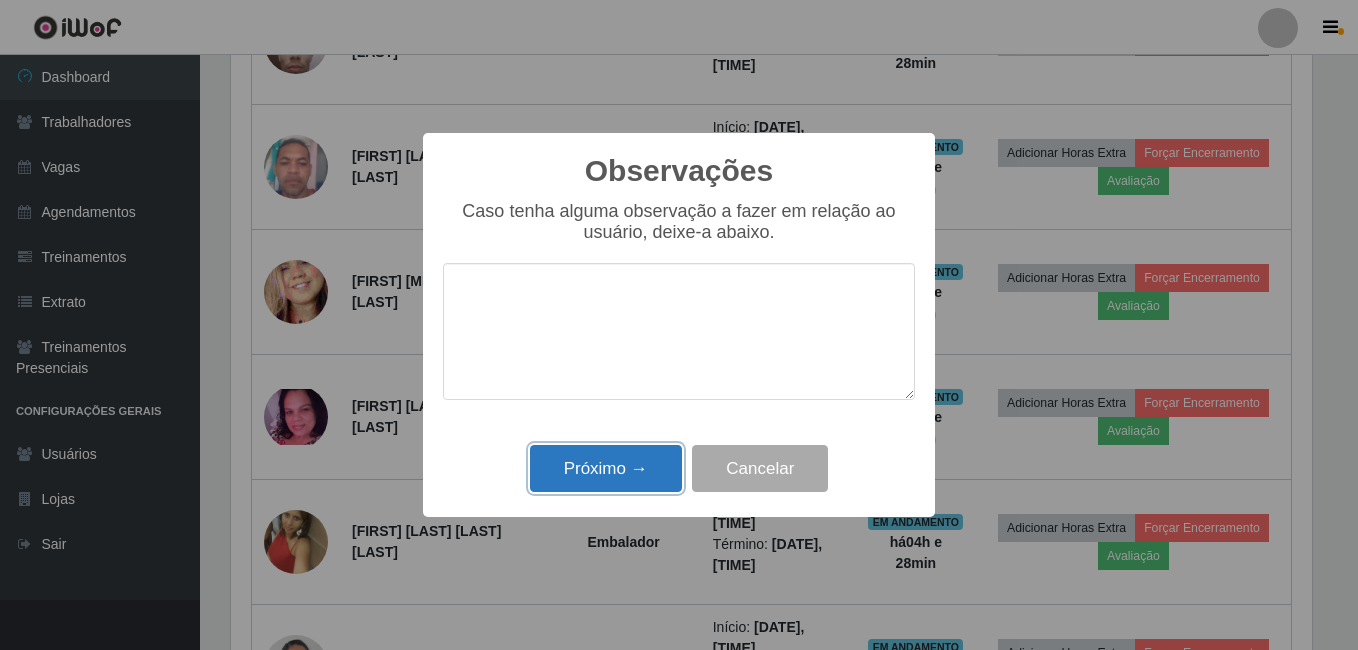 click on "Próximo →" at bounding box center (606, 468) 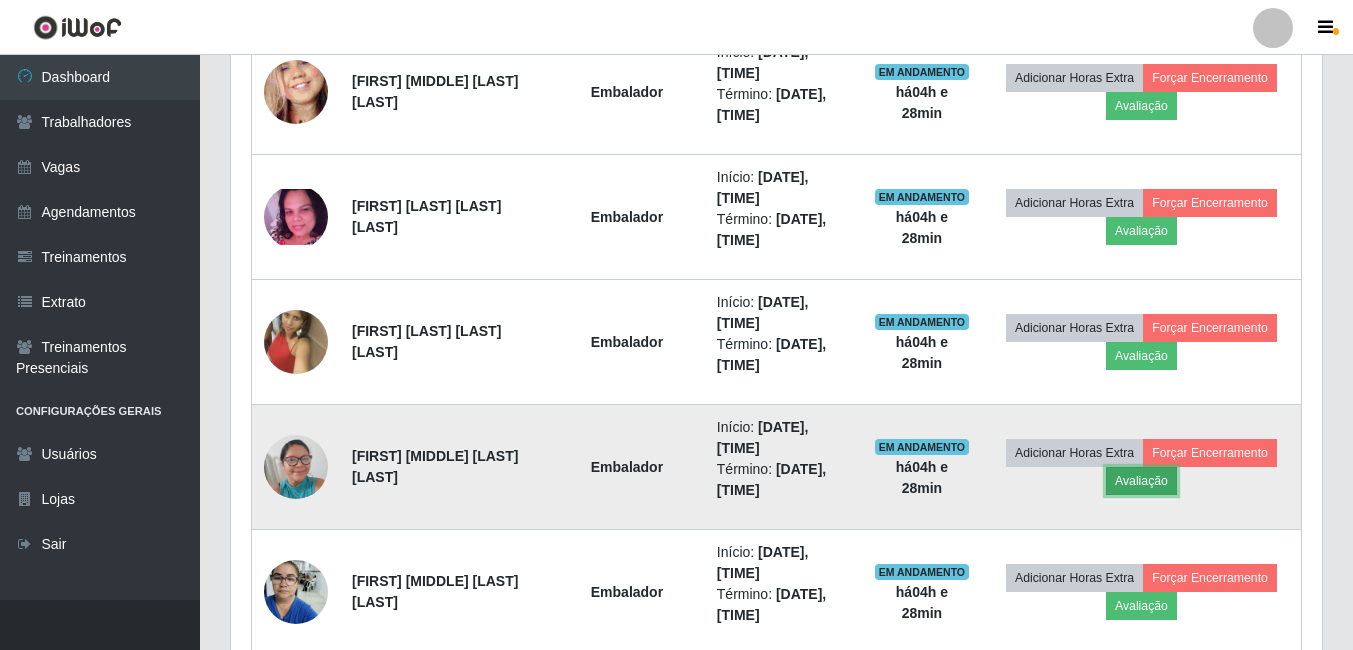 click on "Avaliação" at bounding box center (1141, 481) 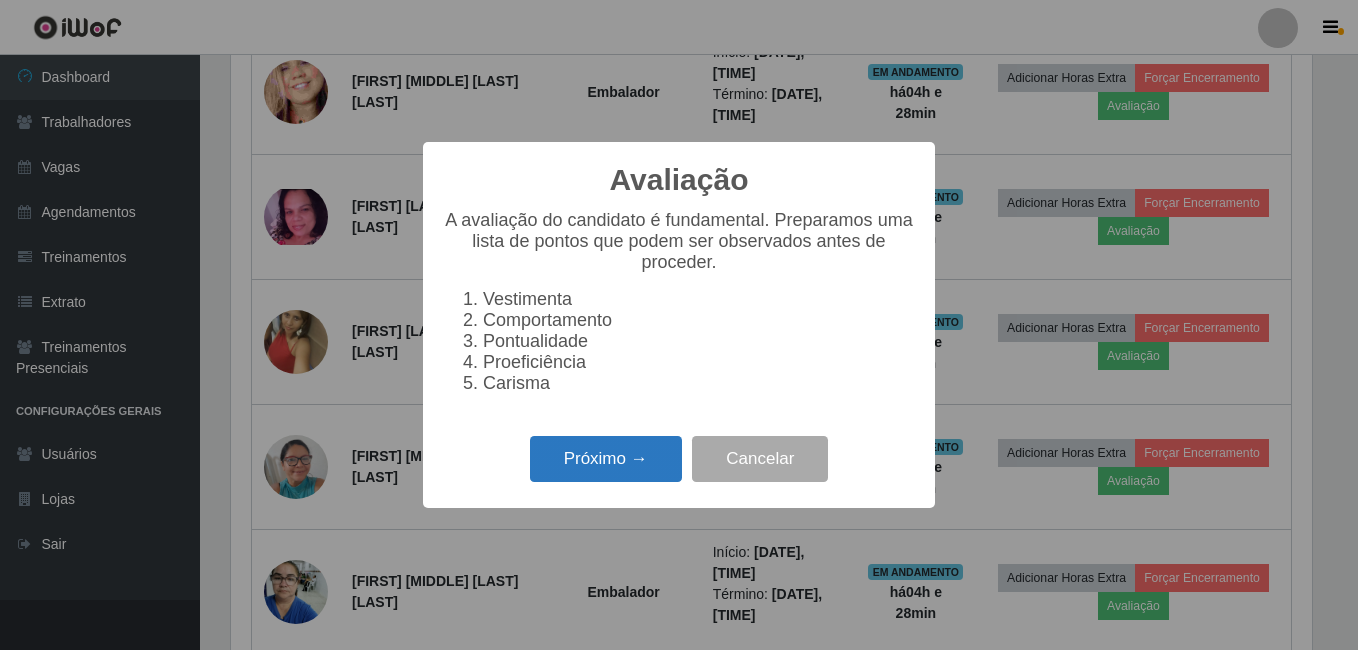 click on "Próximo →" at bounding box center [606, 459] 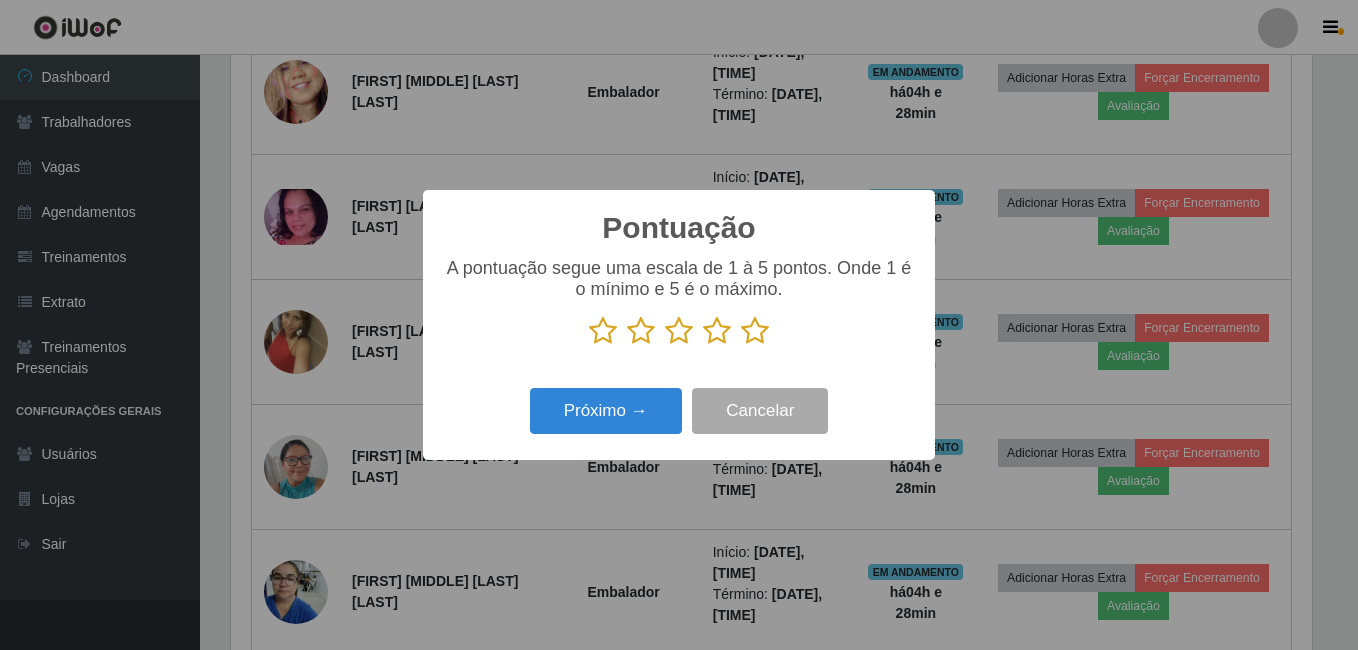 click at bounding box center [755, 331] 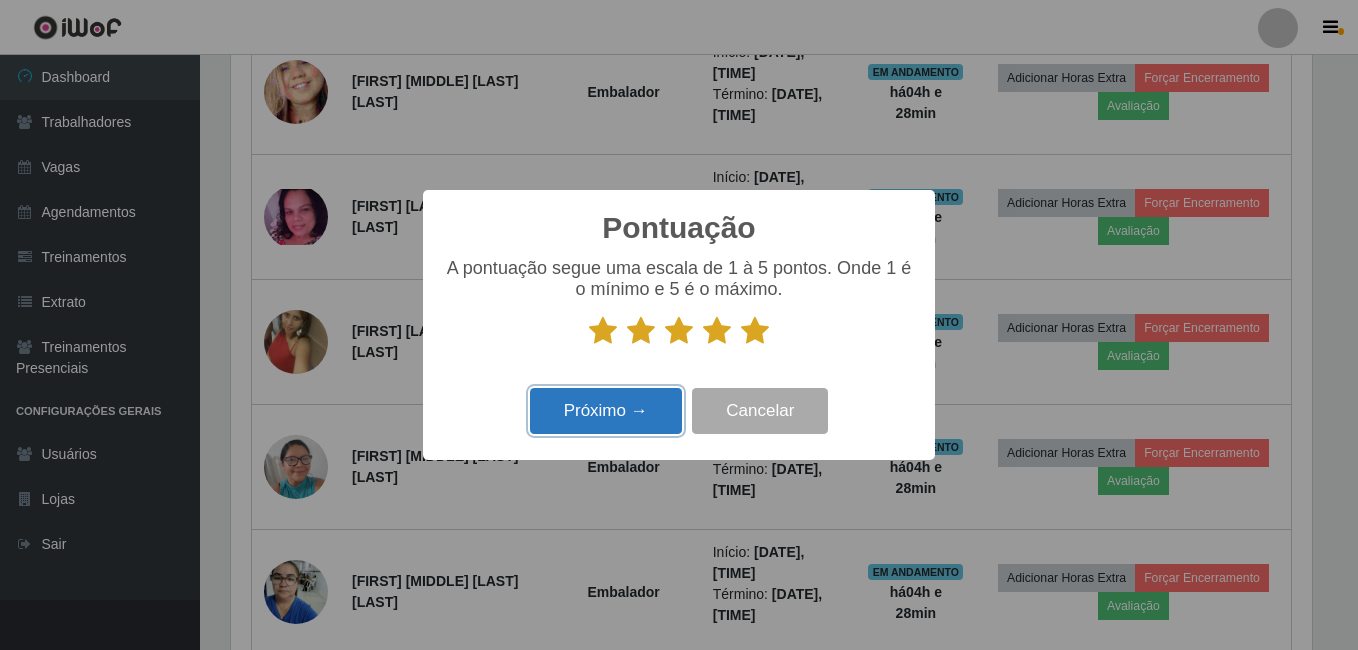 click on "Próximo →" at bounding box center [606, 411] 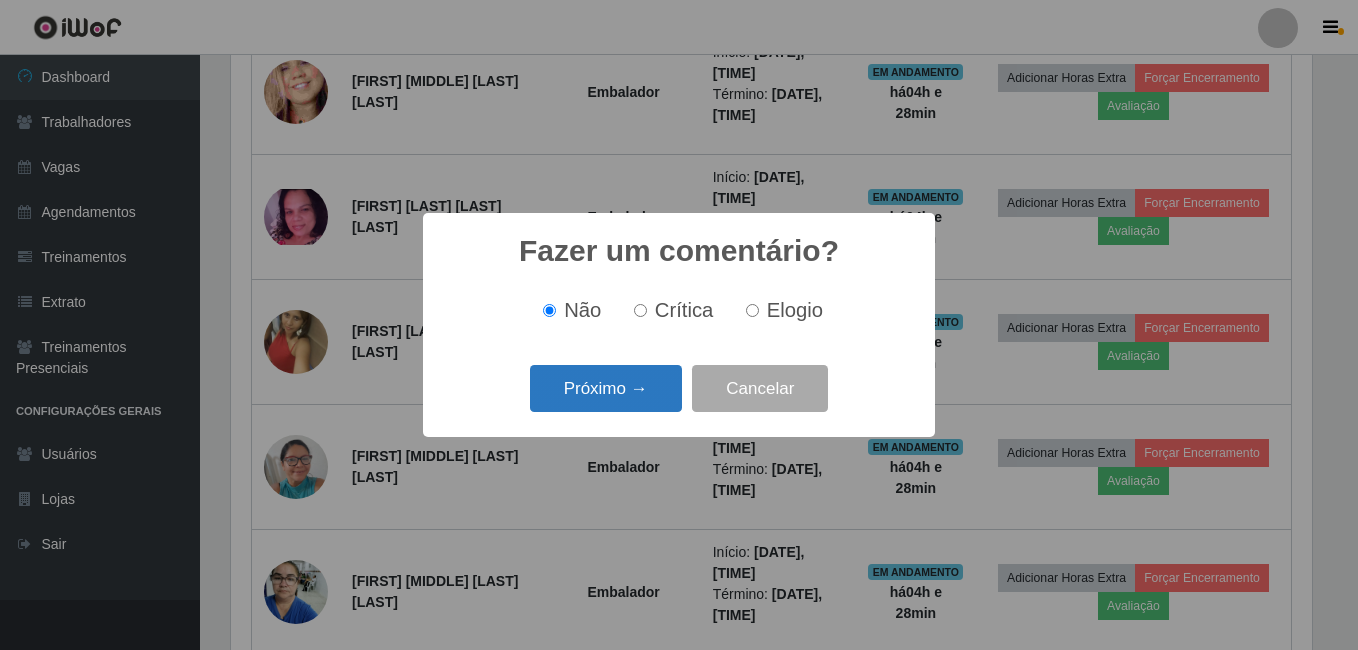 click on "Próximo →" at bounding box center (606, 388) 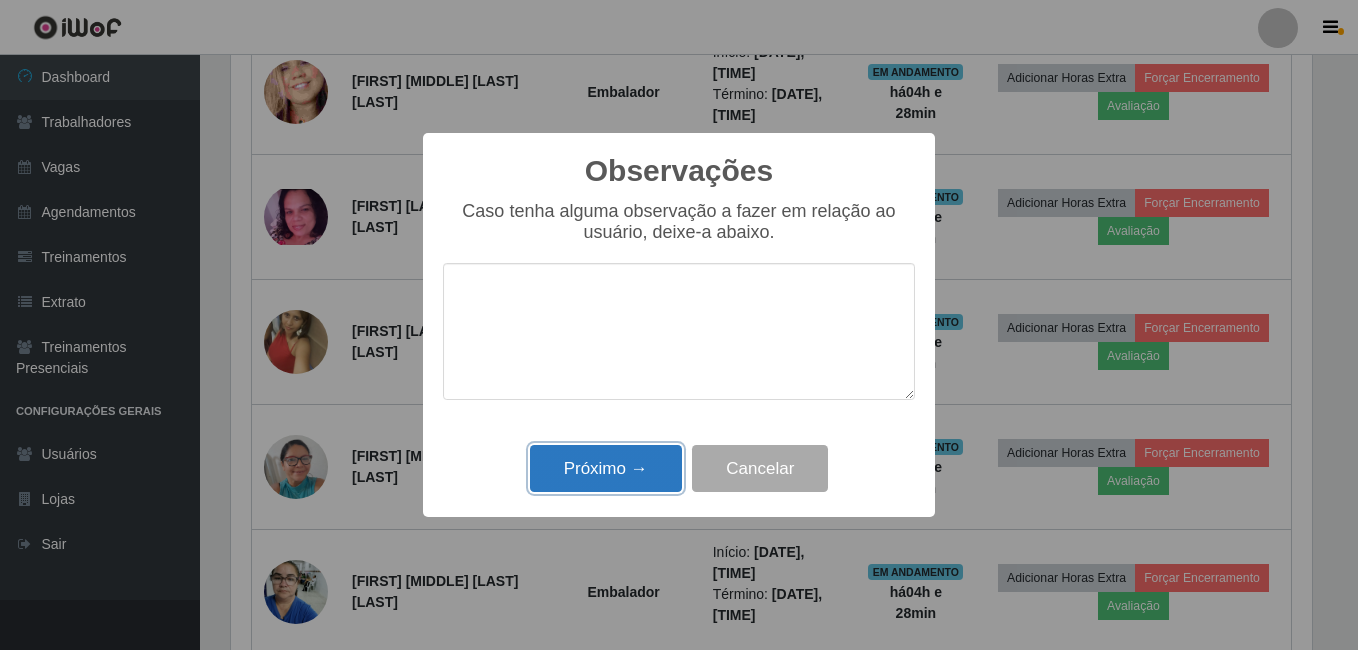 click on "Próximo →" at bounding box center (606, 468) 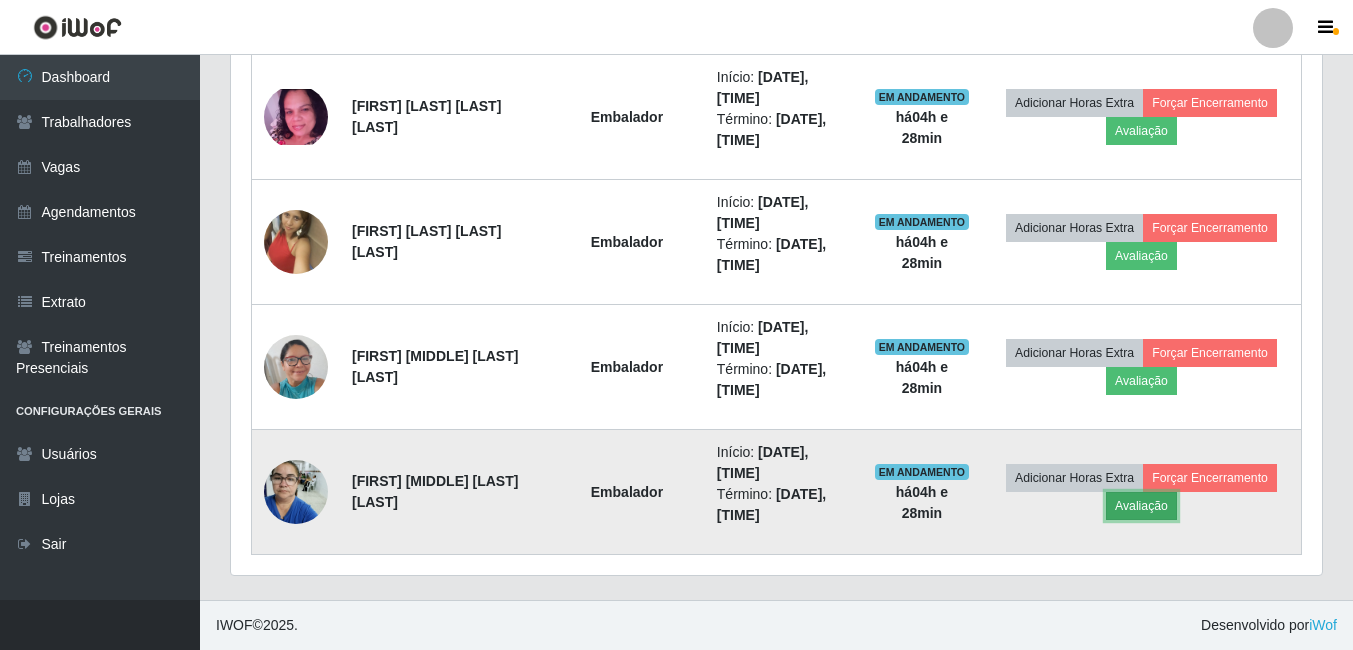 click on "Avaliação" at bounding box center [1141, 506] 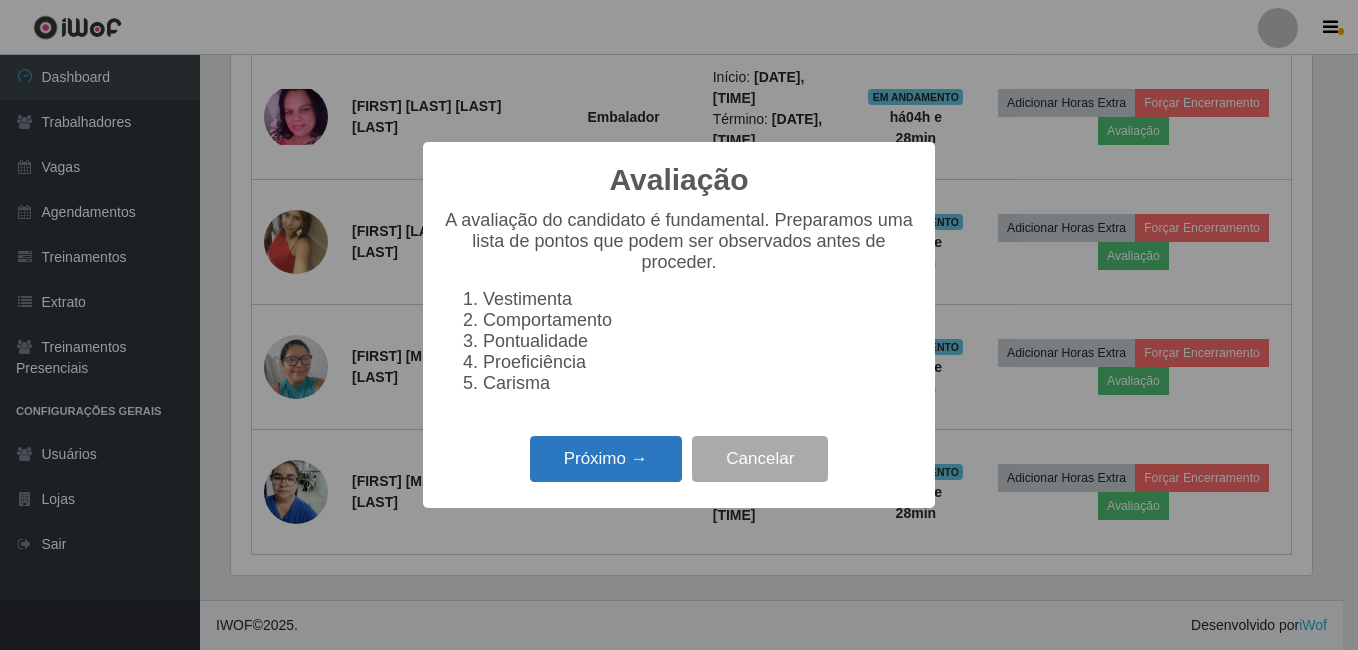 click on "Próximo →" at bounding box center (606, 459) 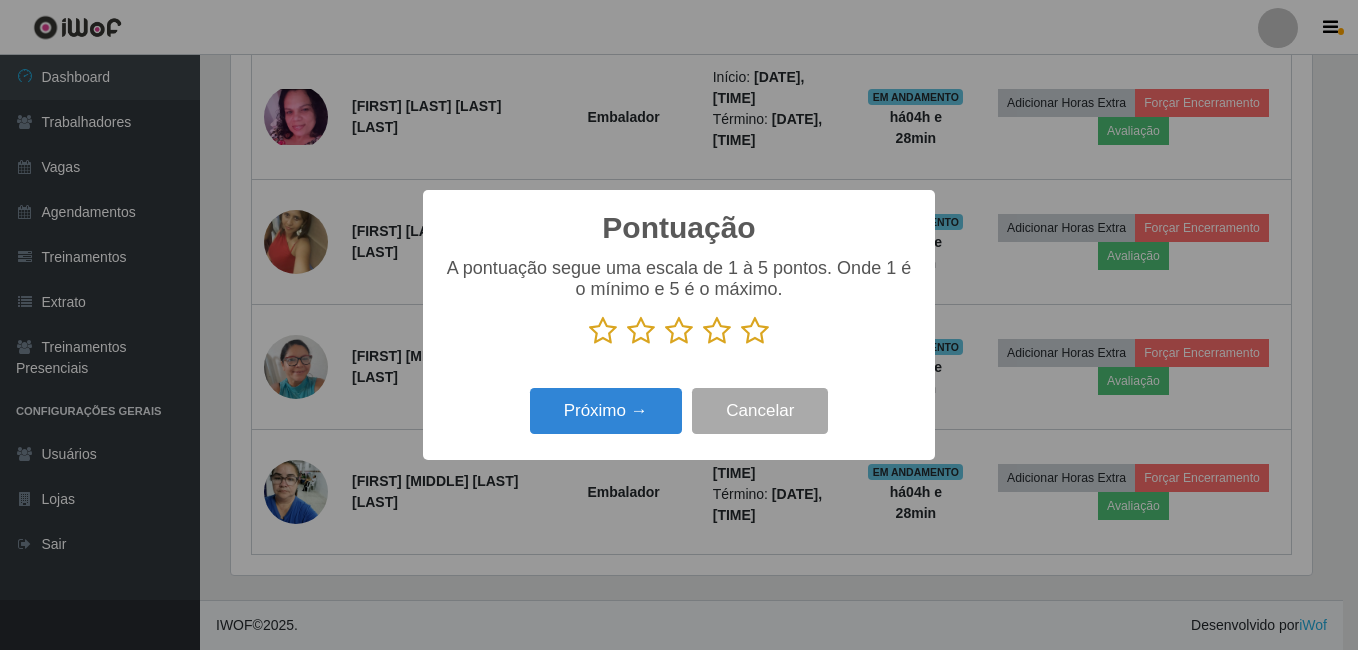 click at bounding box center [755, 331] 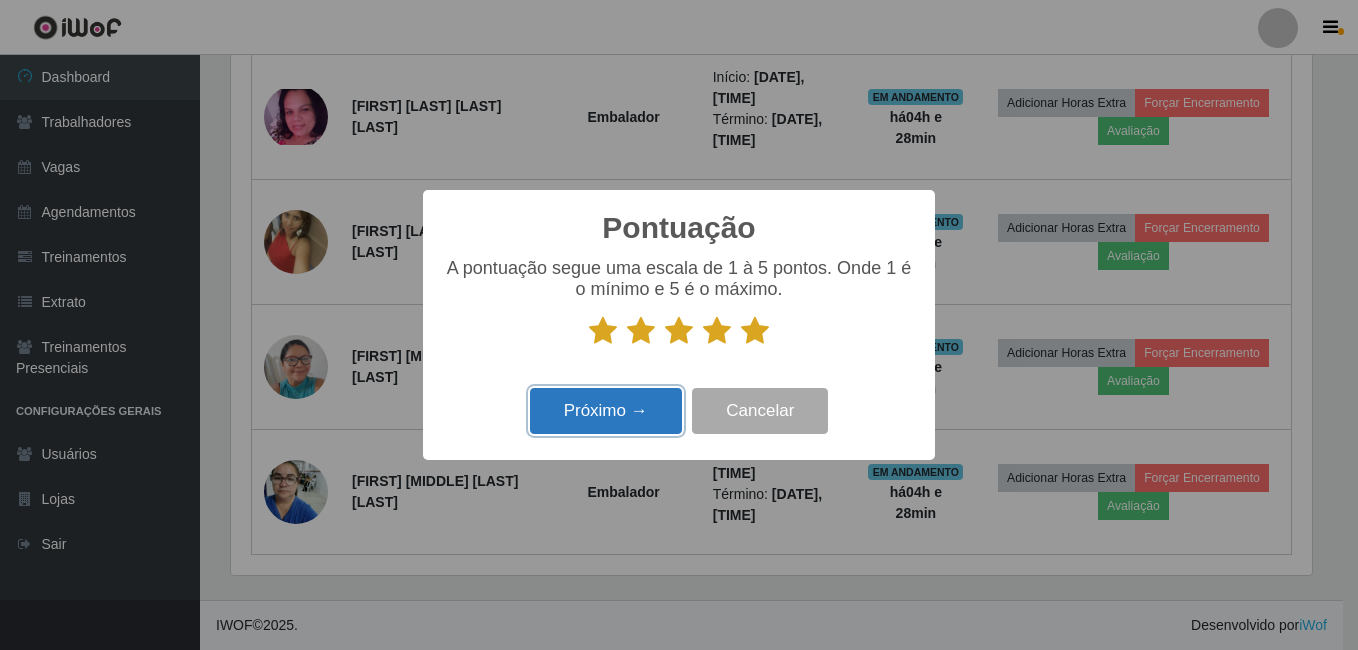 click on "Próximo →" at bounding box center [606, 411] 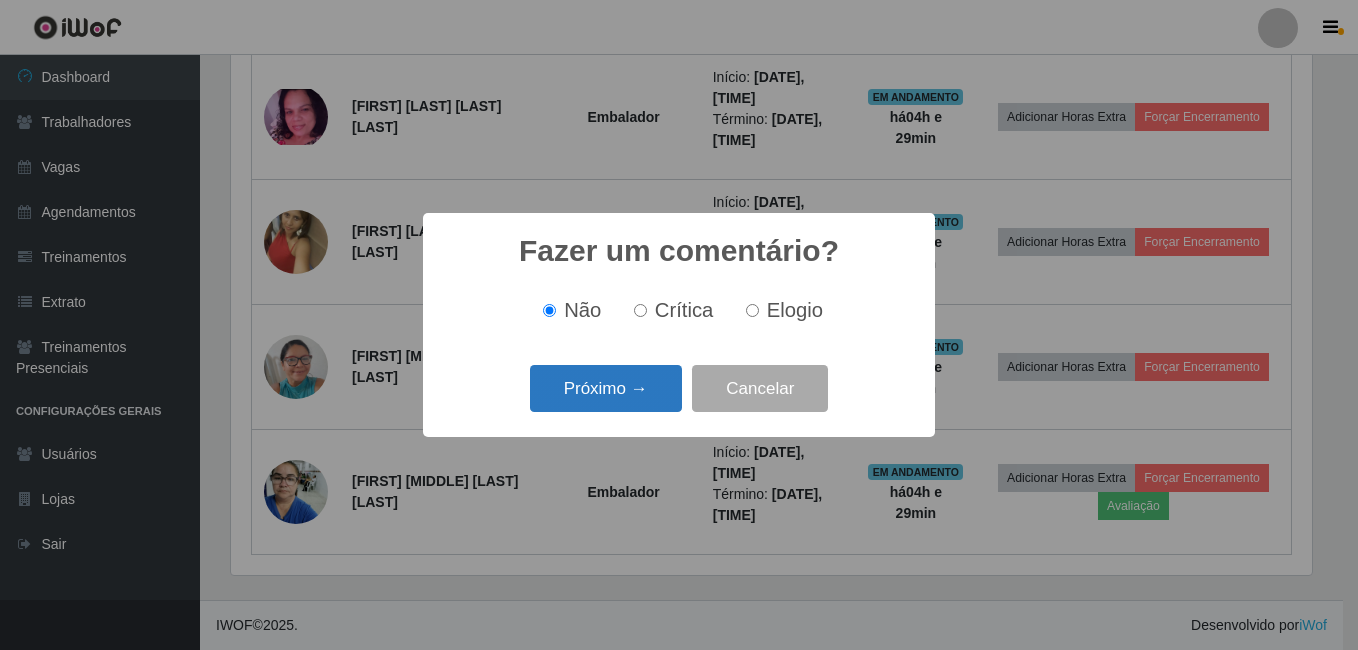 click on "Próximo →" at bounding box center [606, 388] 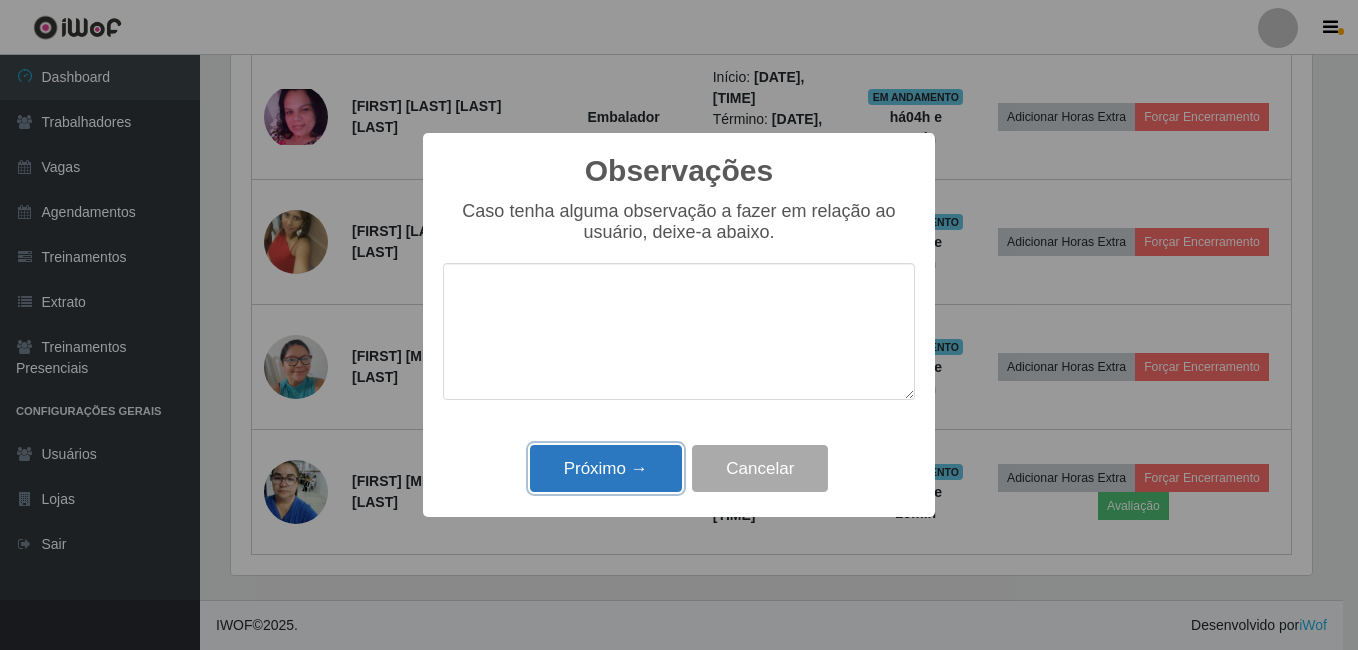 click on "Próximo →" at bounding box center [606, 468] 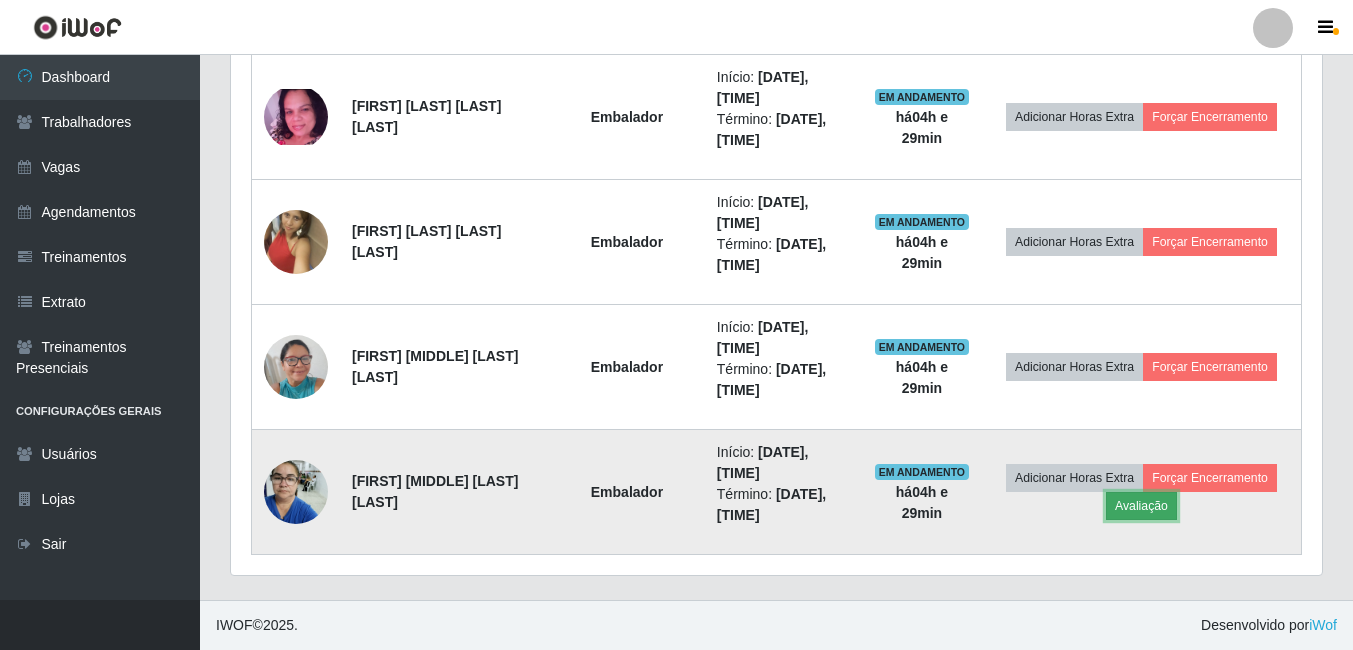click on "Avaliação" at bounding box center [1141, 506] 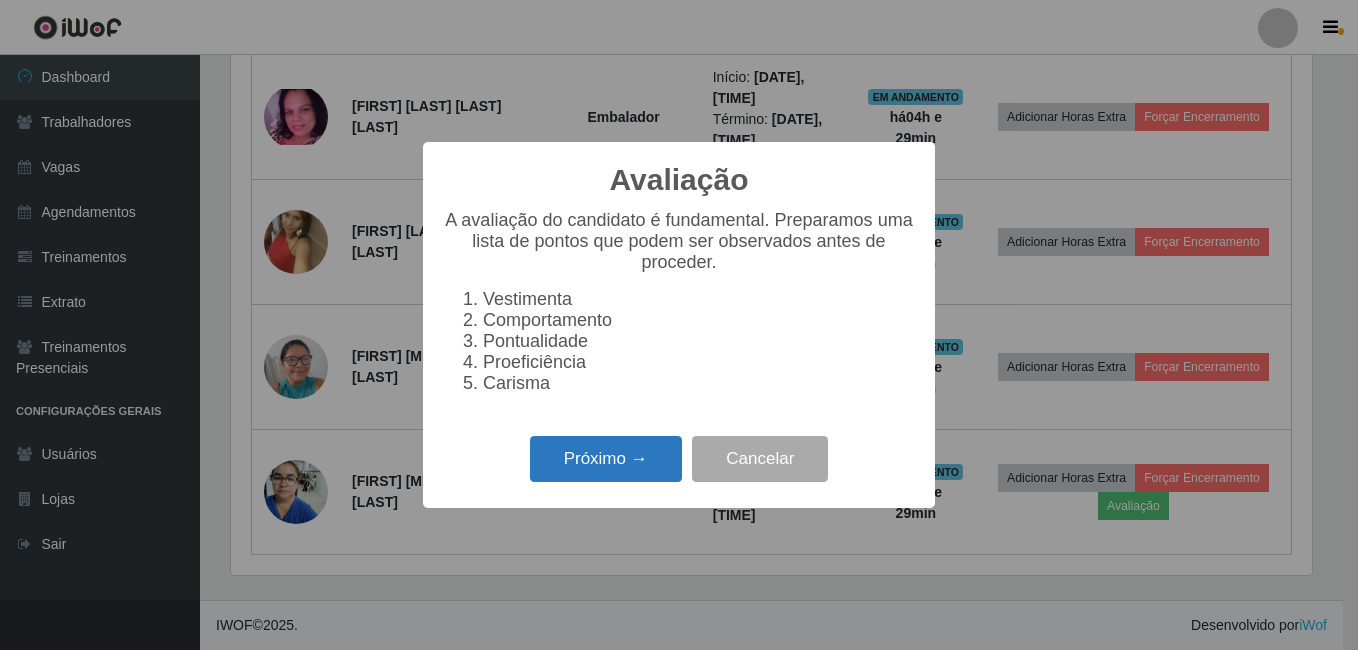 click on "Próximo →" at bounding box center [606, 459] 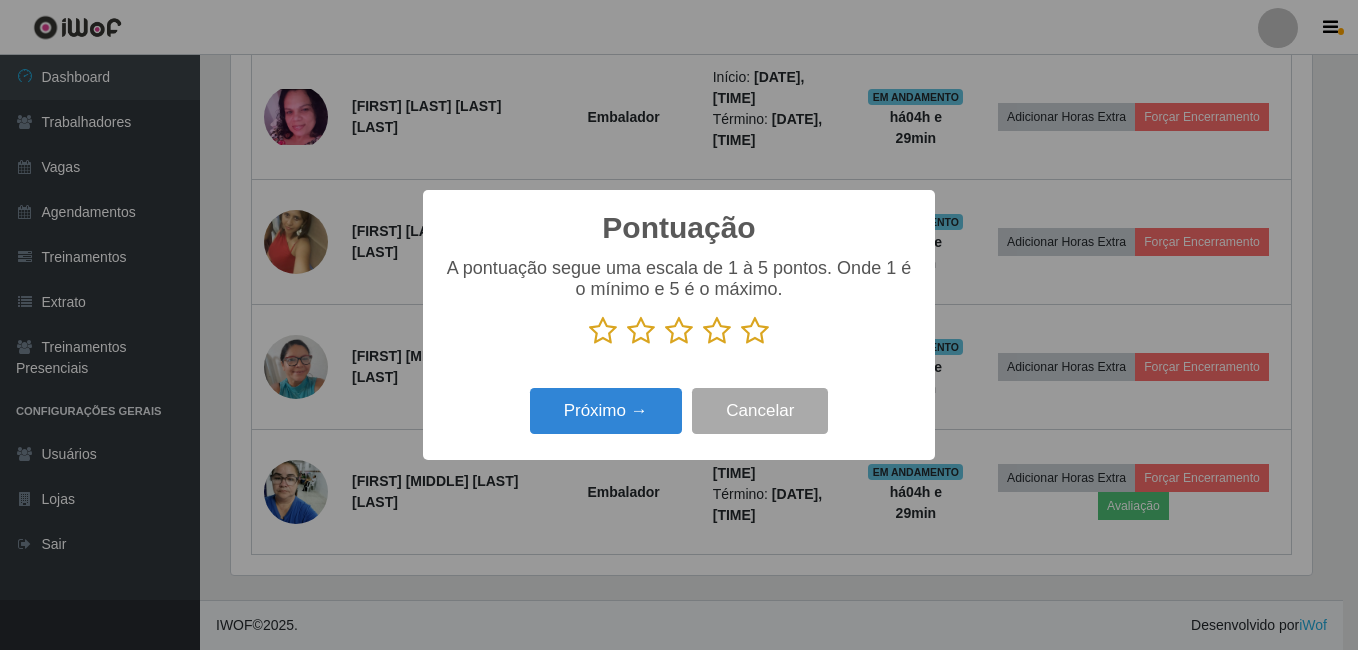 click at bounding box center [755, 331] 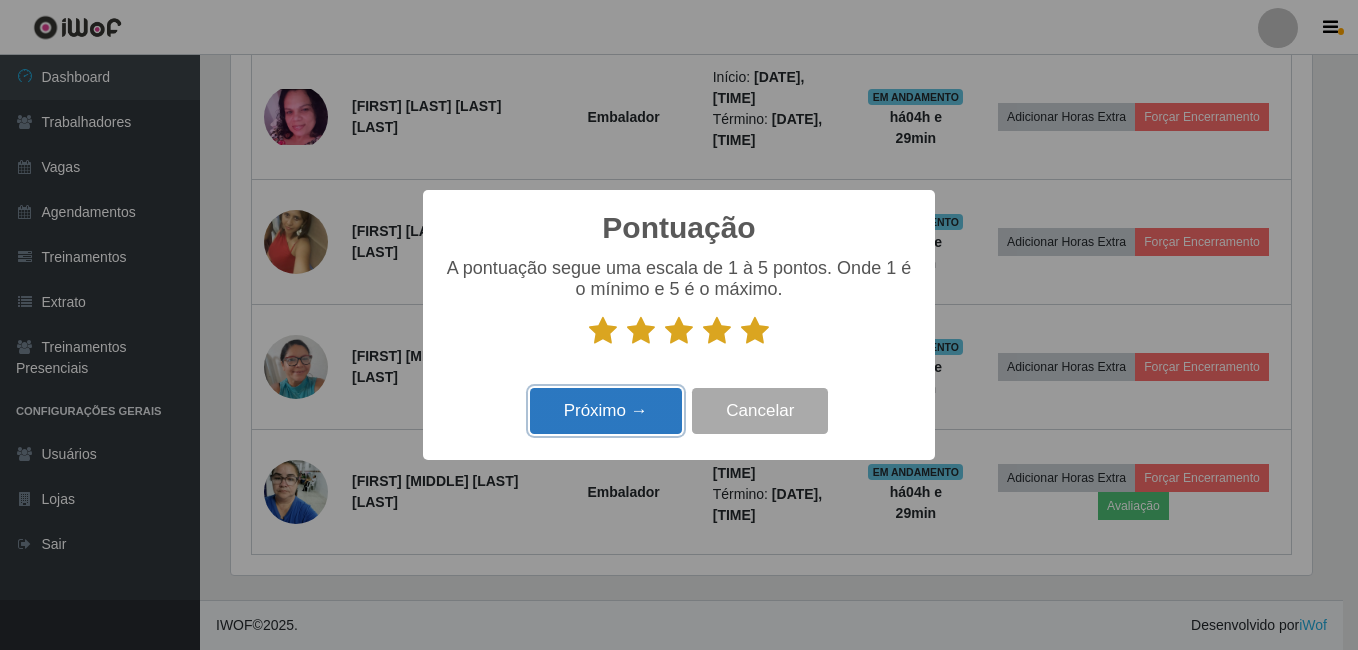 click on "Próximo →" at bounding box center (606, 411) 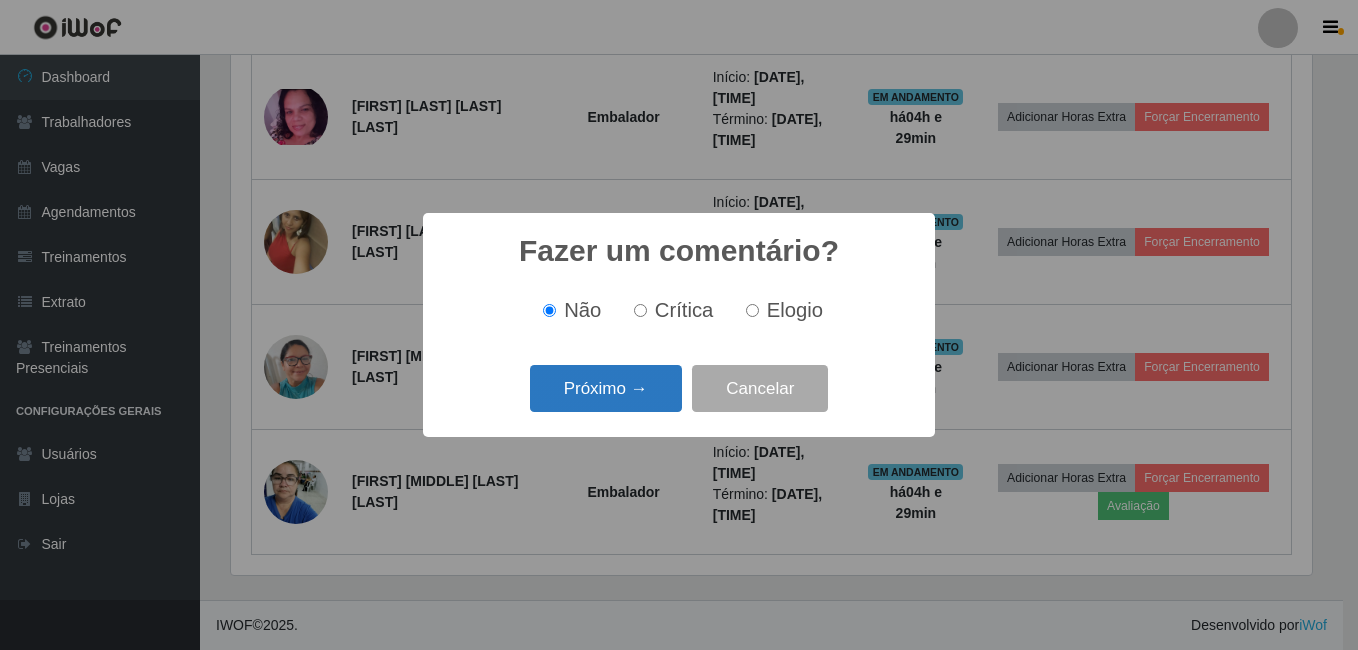 click on "Próximo →" at bounding box center (606, 388) 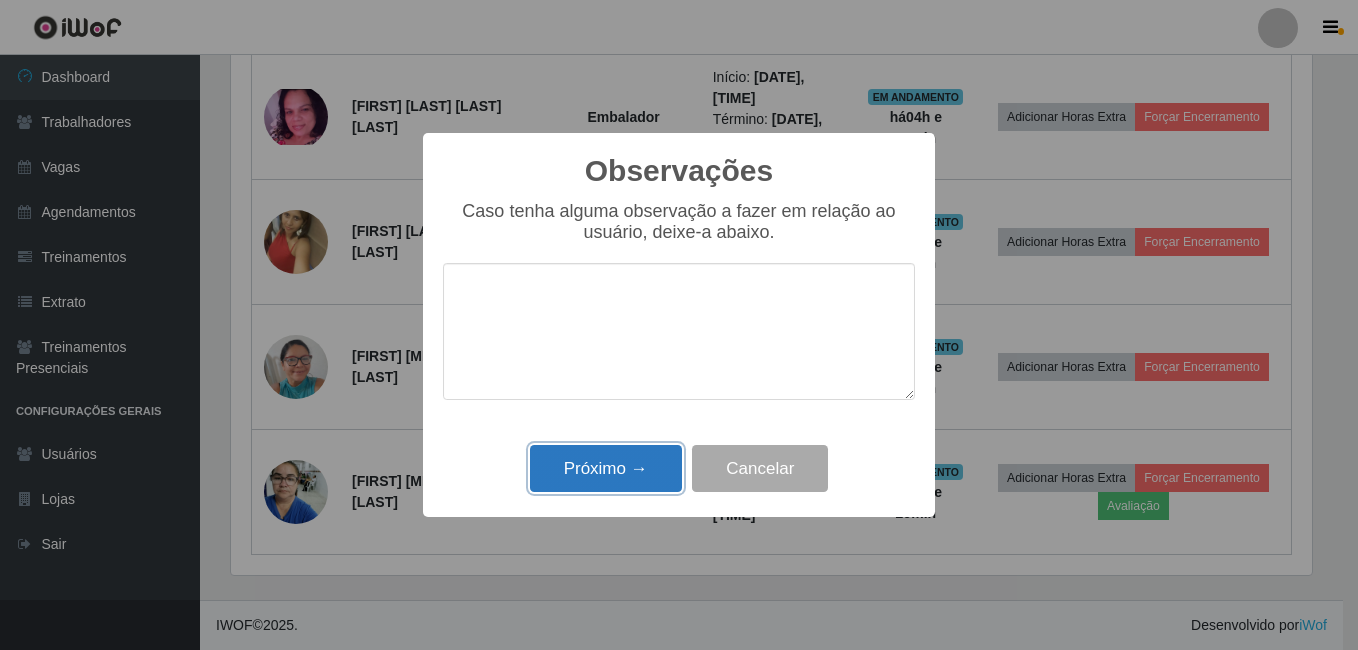 click on "Próximo →" at bounding box center (606, 468) 